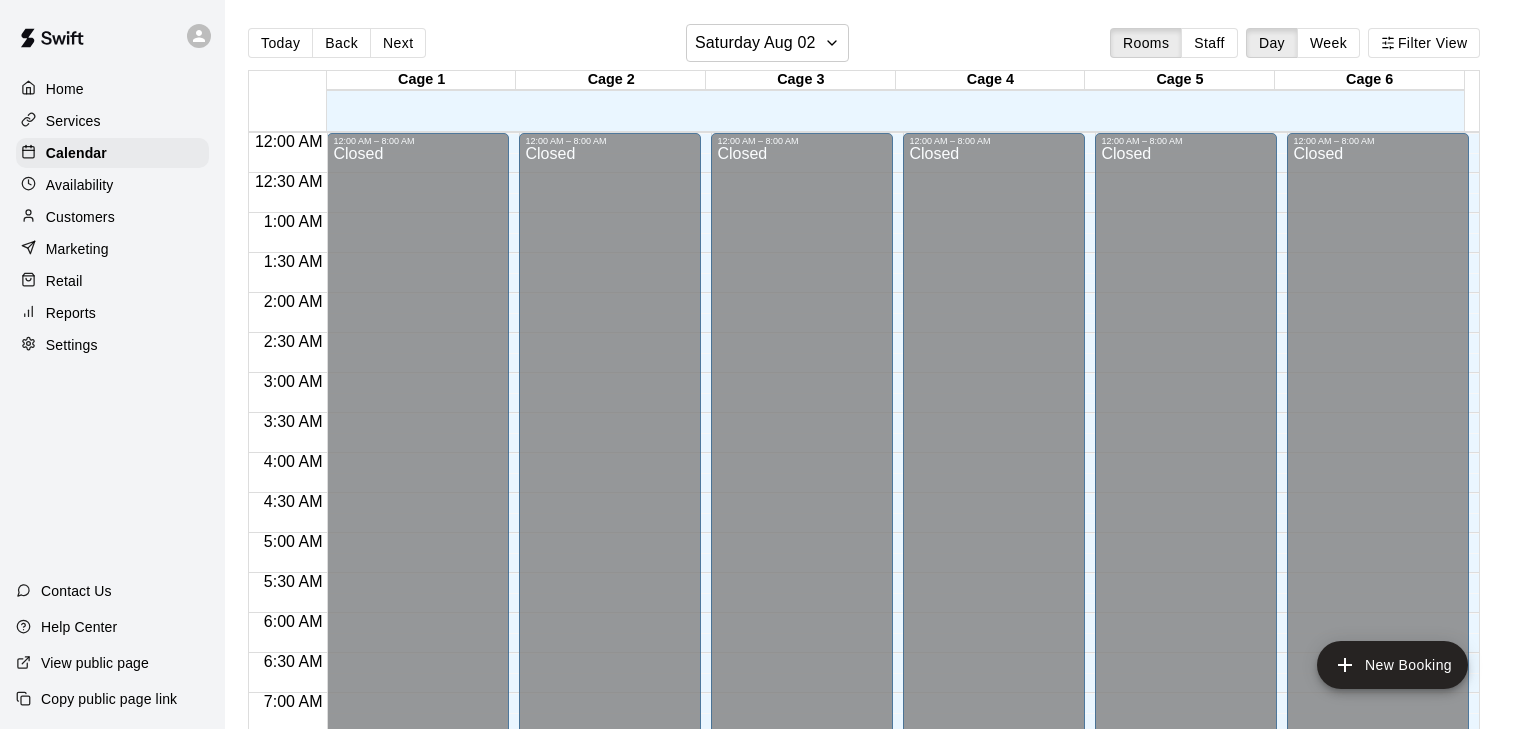 scroll, scrollTop: 0, scrollLeft: 0, axis: both 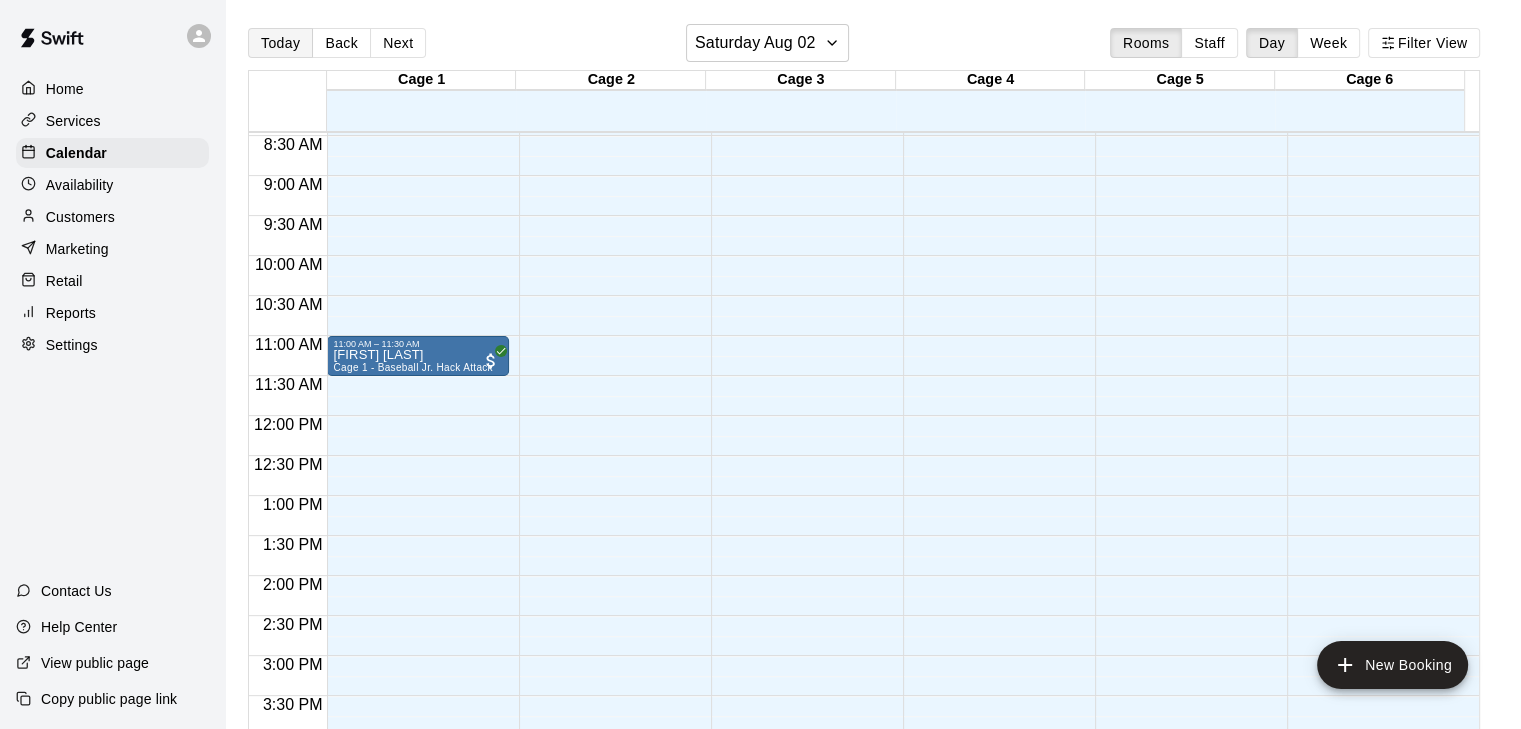 click on "Today" at bounding box center (280, 43) 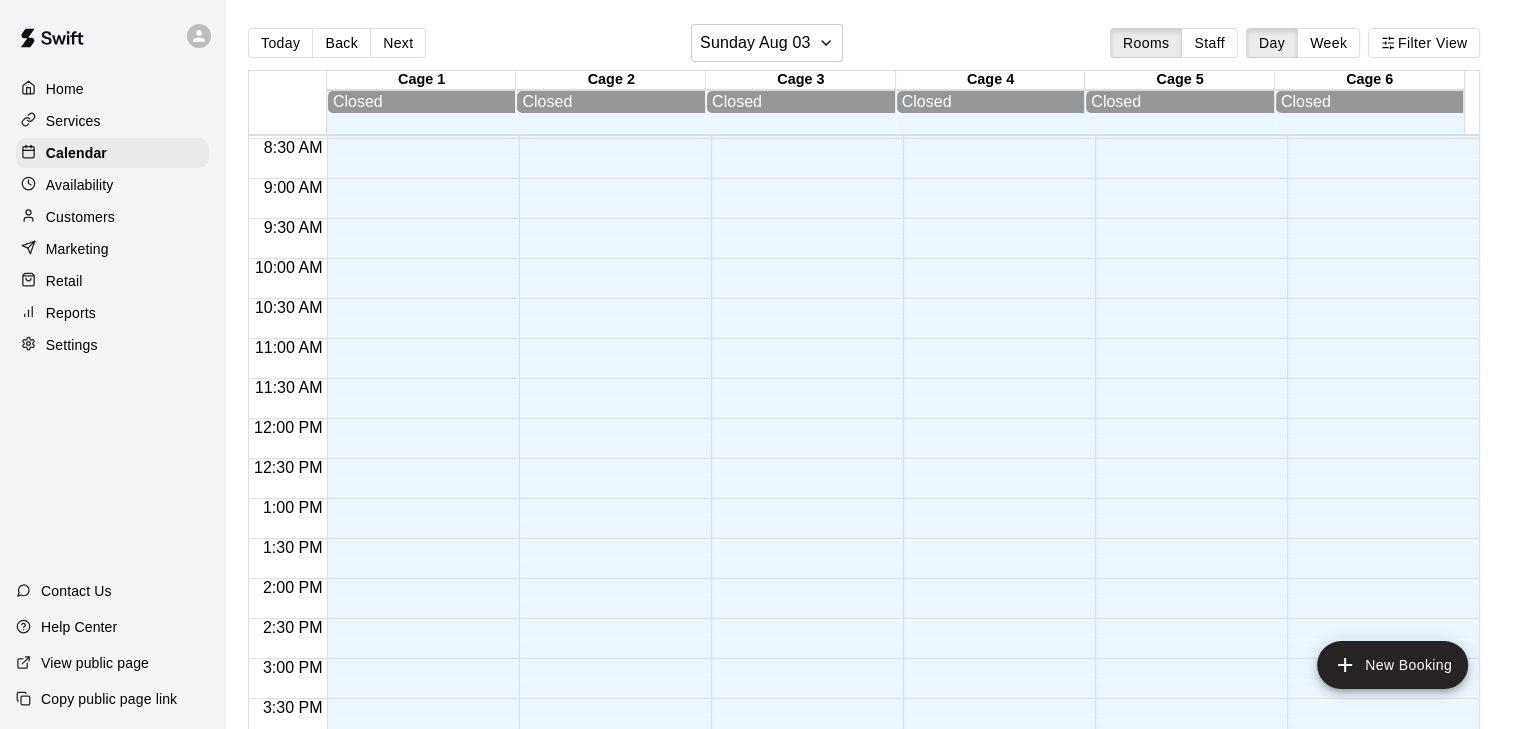click on "Today Back Next Sunday Aug 03 Rooms Staff Day Week Filter View" at bounding box center (864, 47) 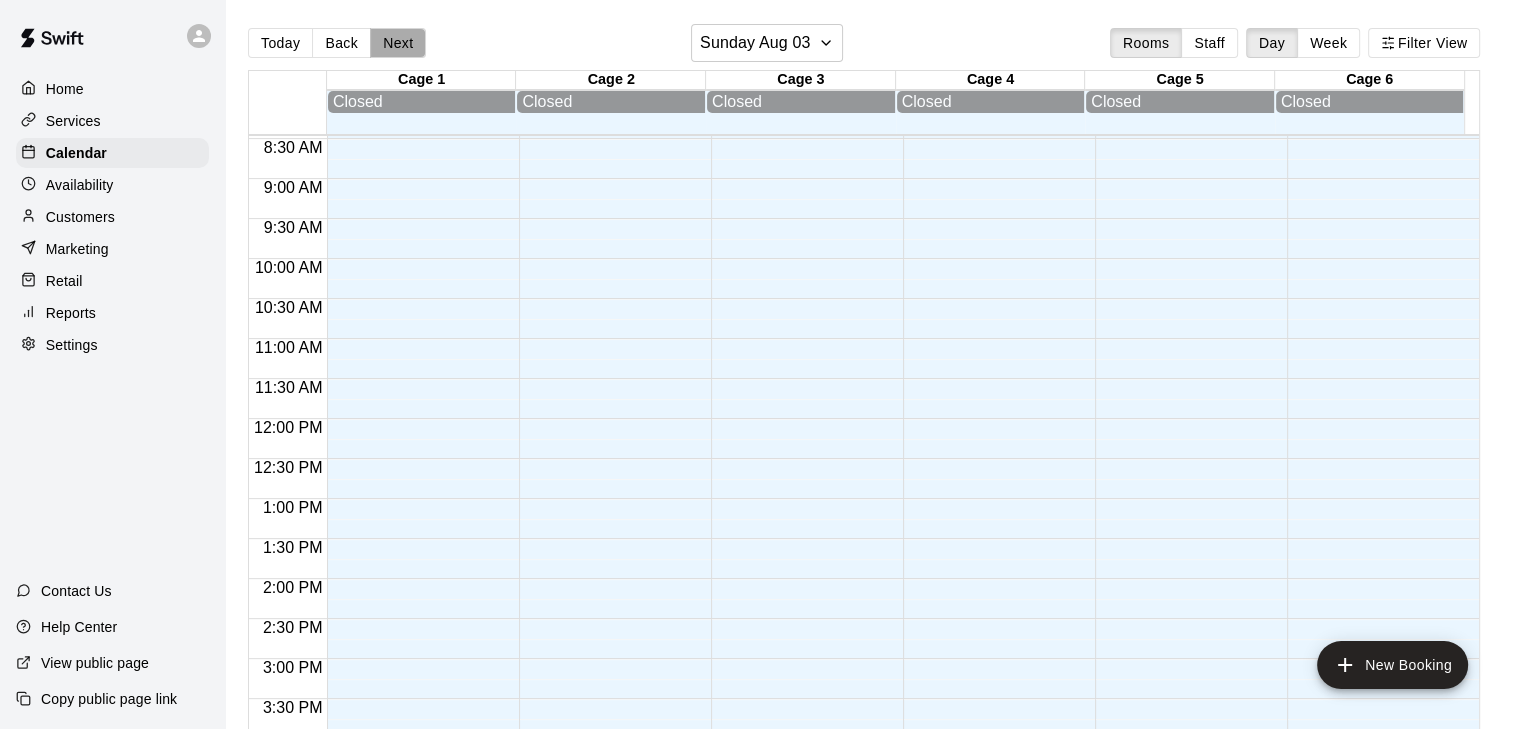 click on "Next" at bounding box center [398, 43] 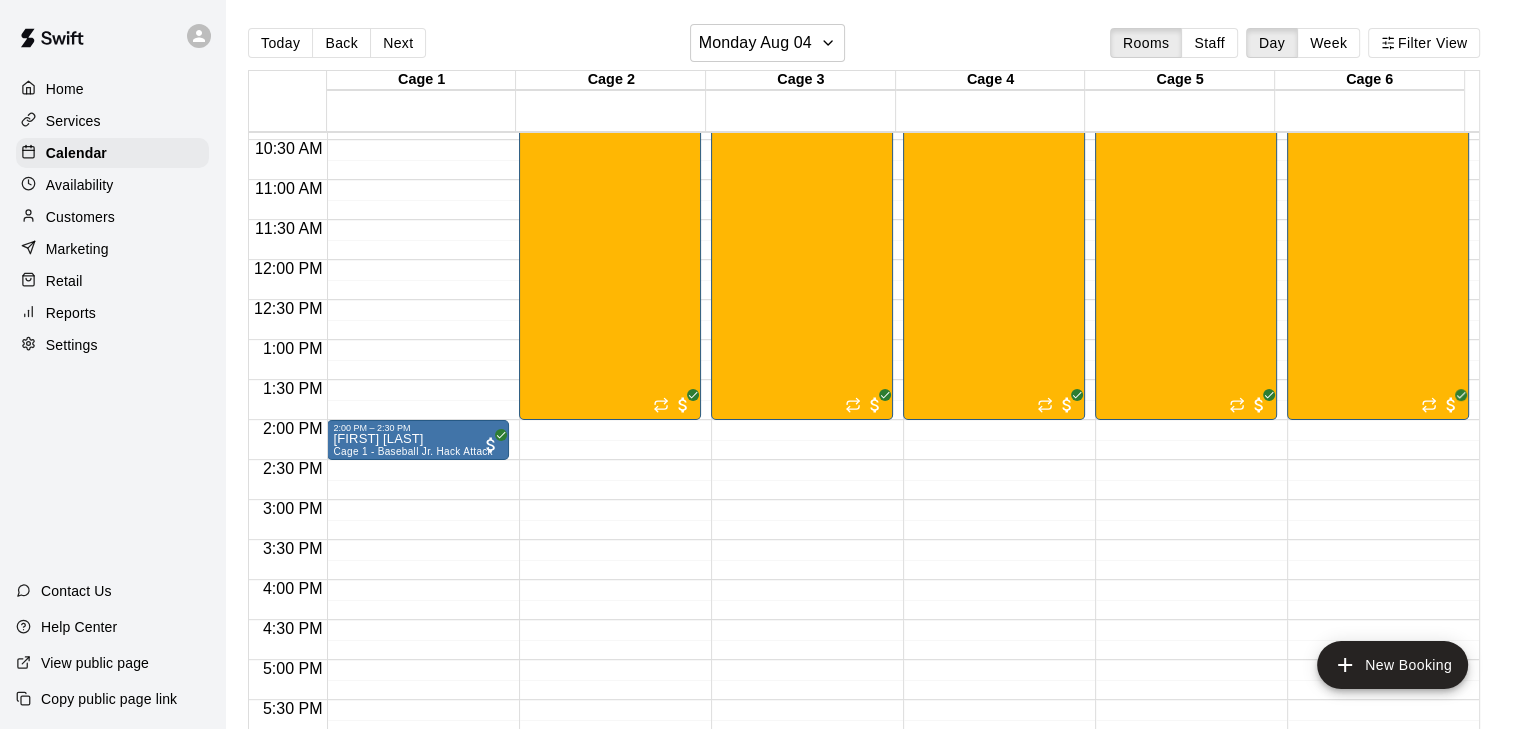 scroll, scrollTop: 844, scrollLeft: 0, axis: vertical 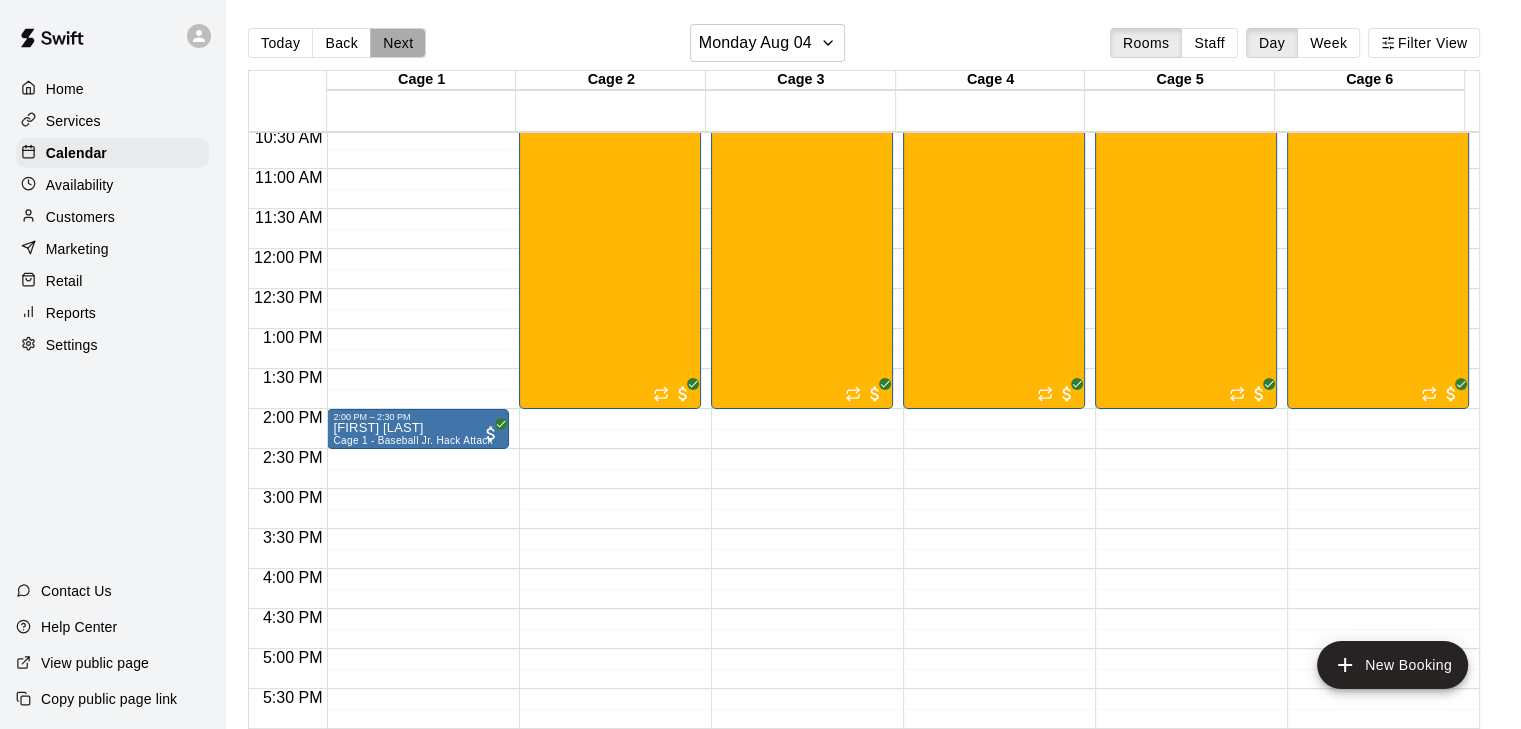 click on "Next" at bounding box center [398, 43] 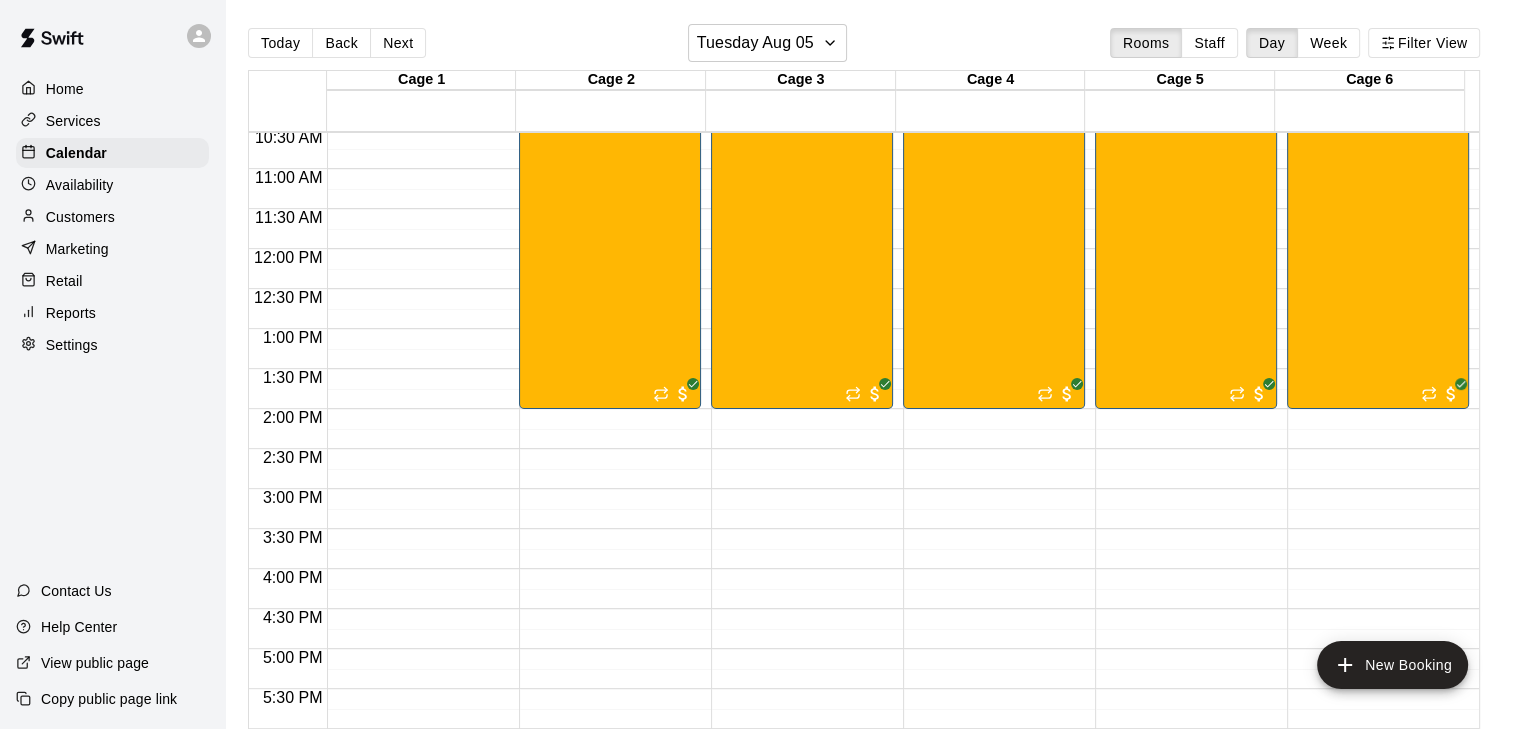 click on "Customers" at bounding box center [80, 217] 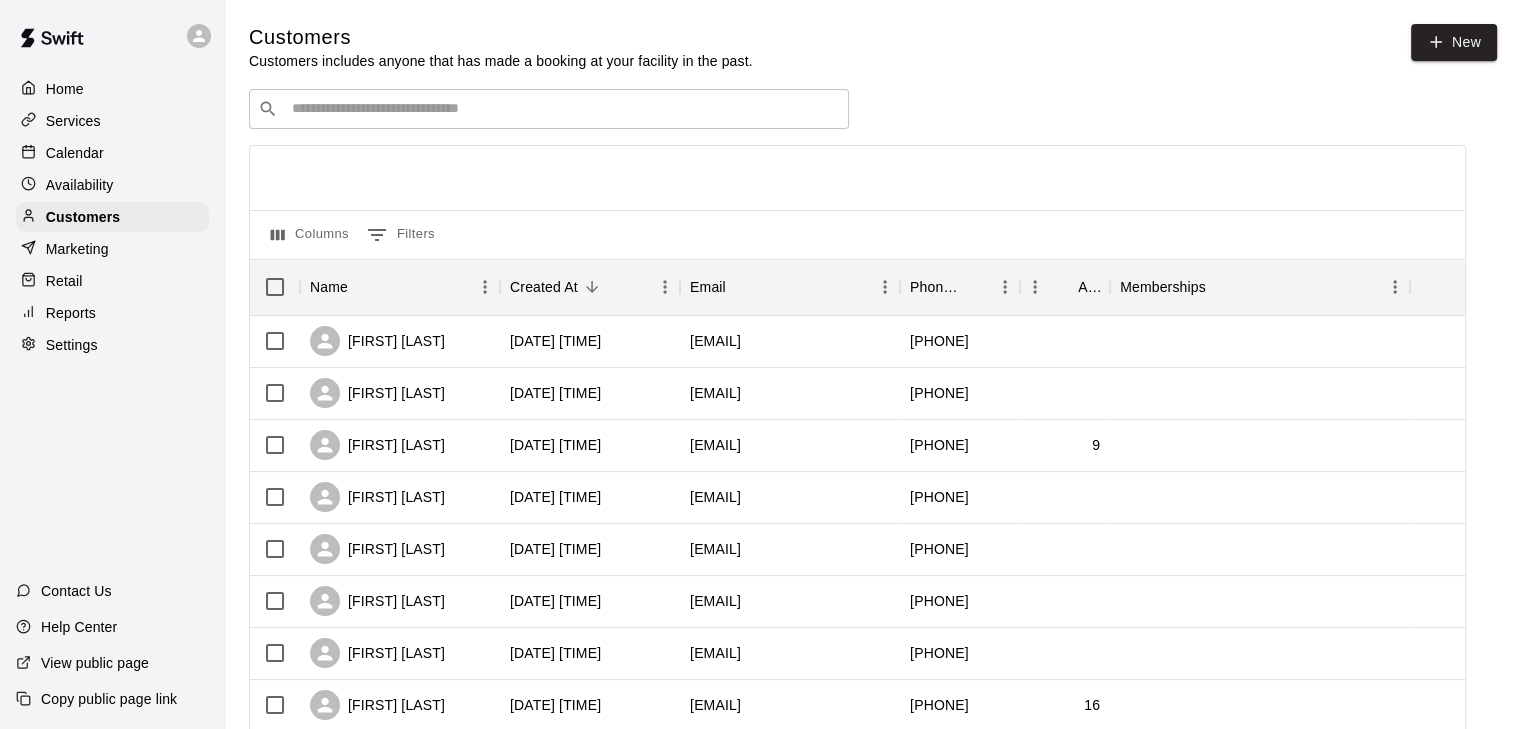 click 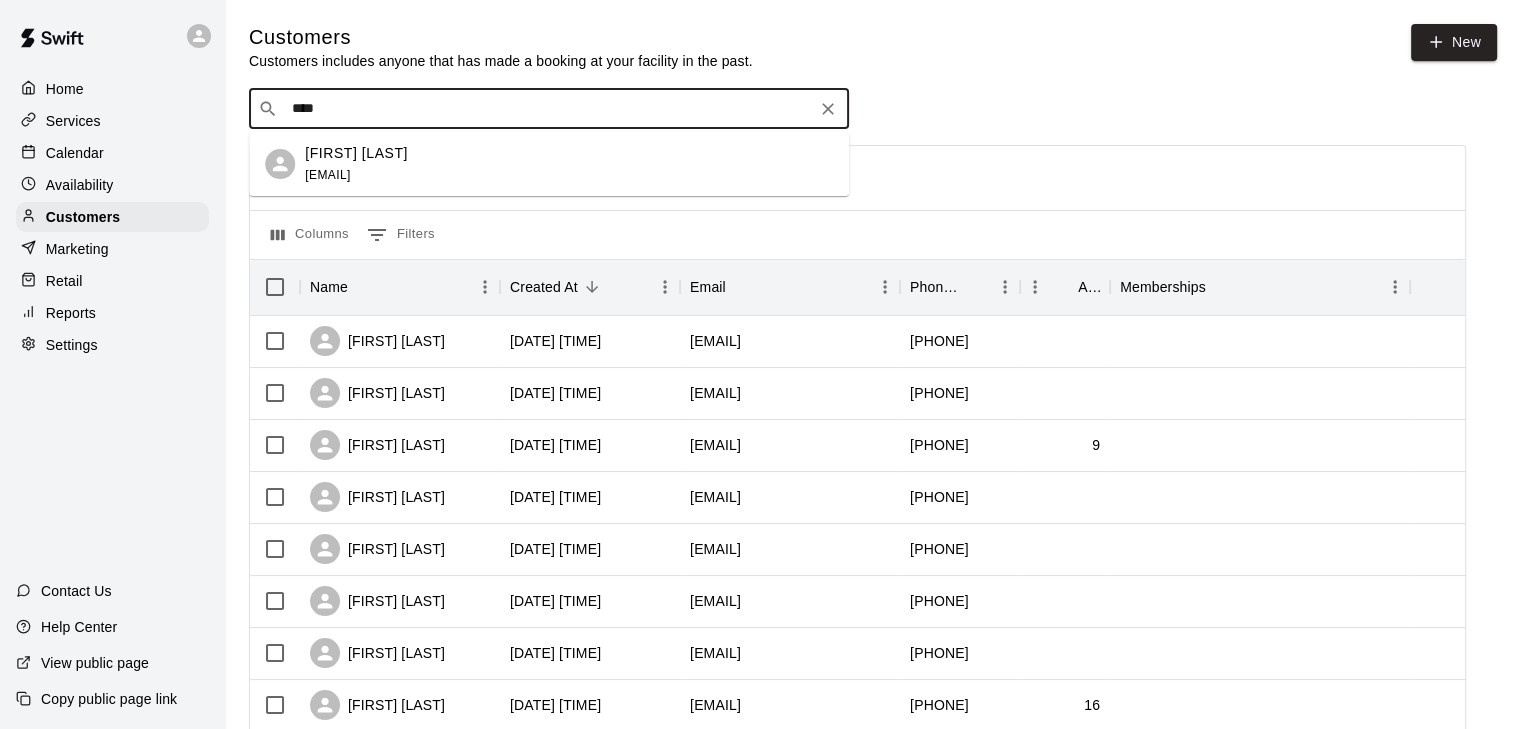 type on "*****" 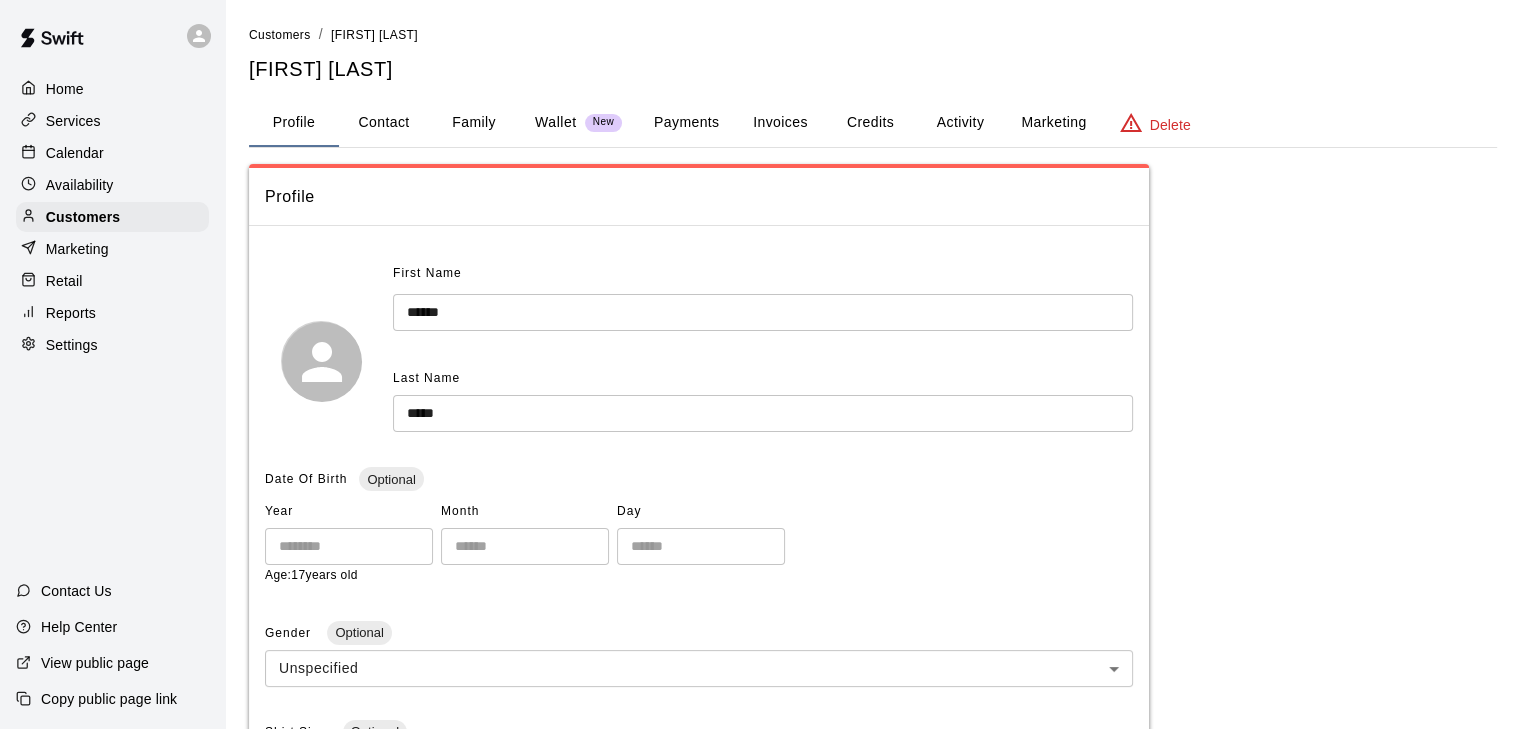 click on "Activity" at bounding box center (960, 123) 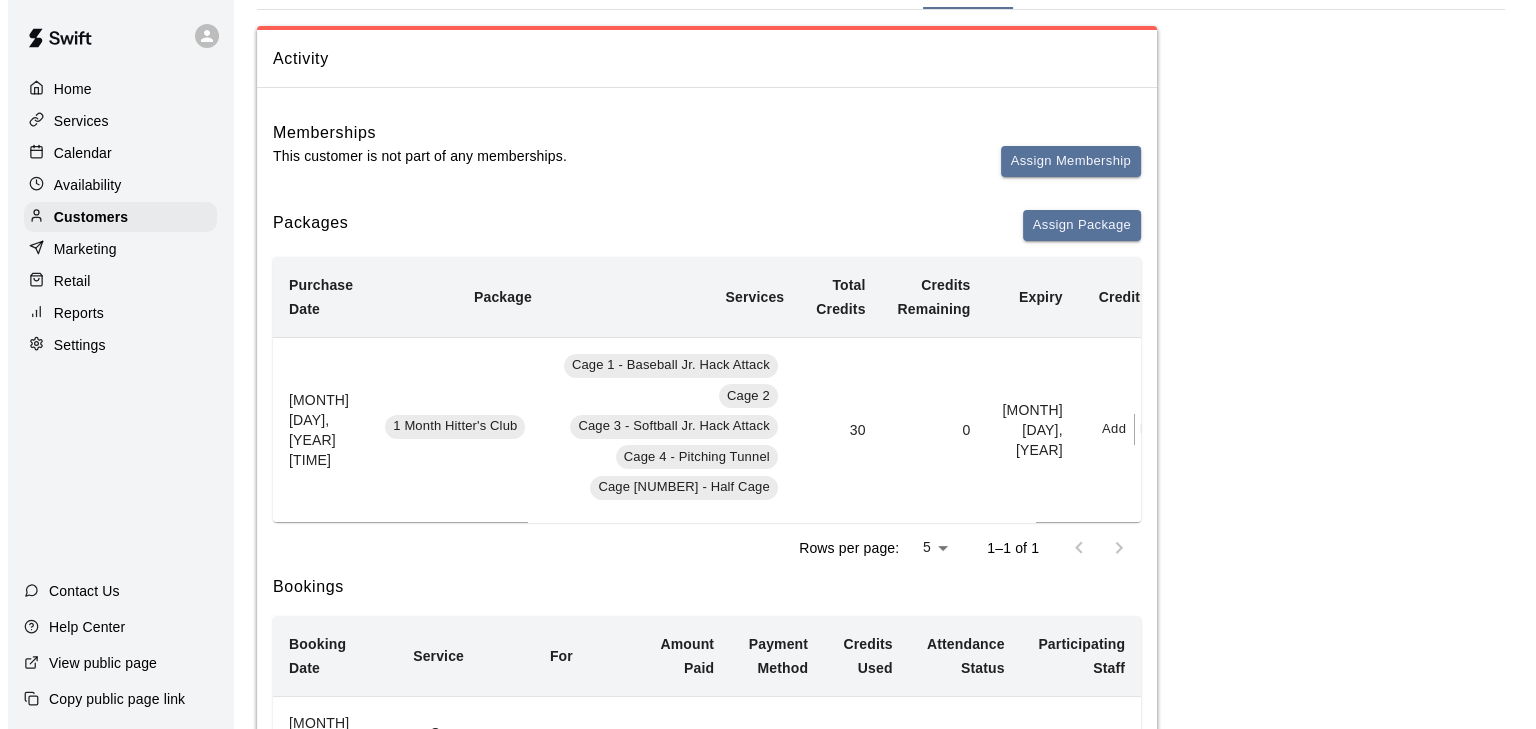 scroll, scrollTop: 139, scrollLeft: 0, axis: vertical 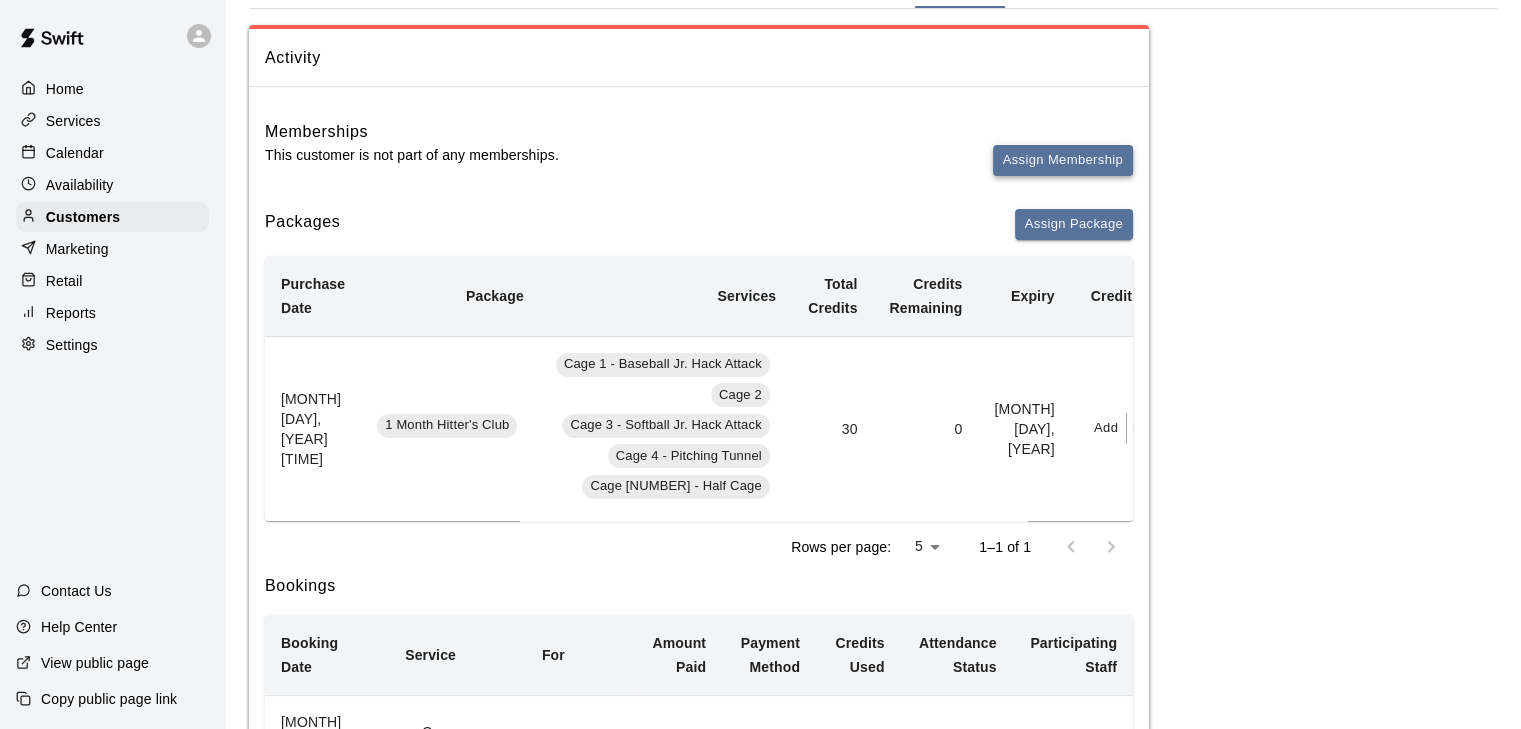 click on "Assign Membership" at bounding box center (1063, 160) 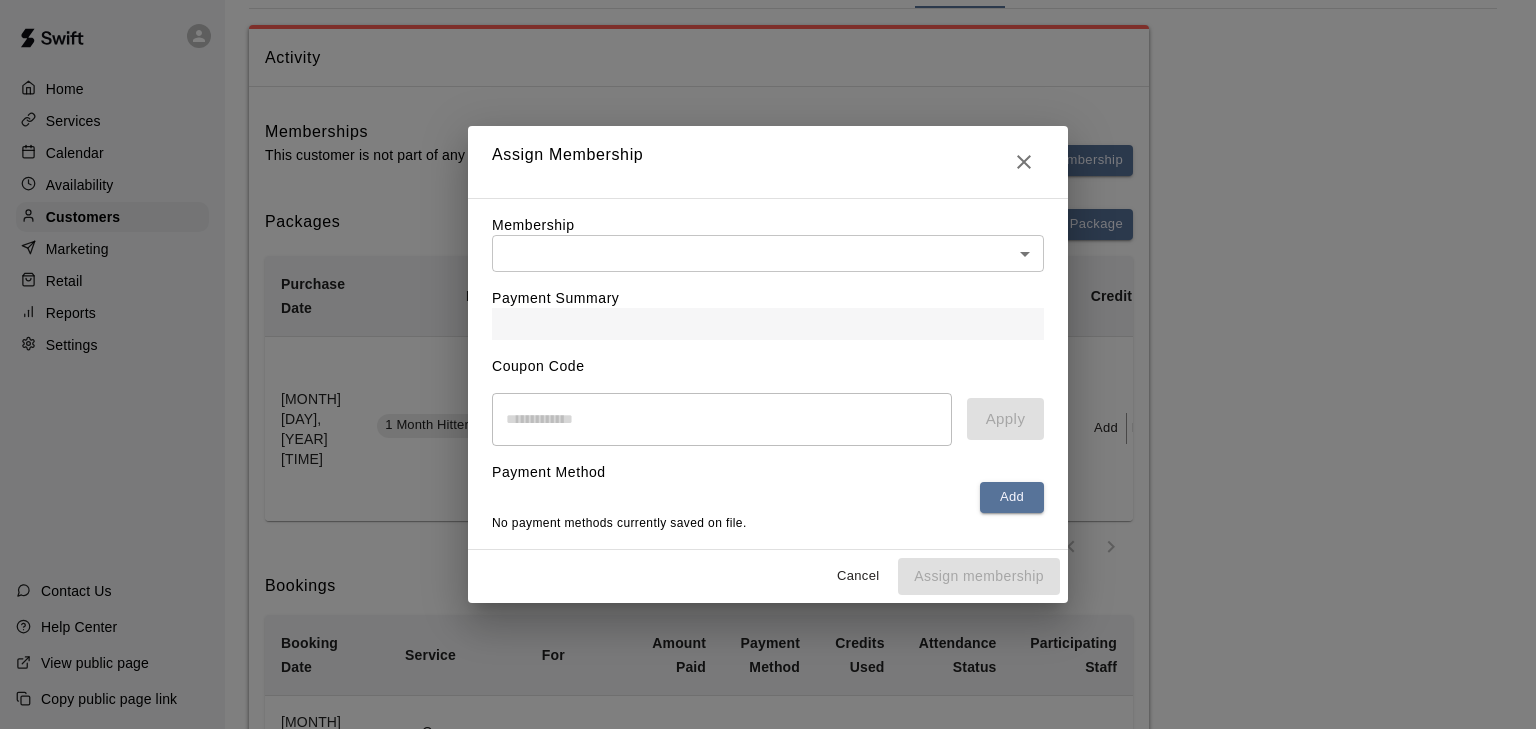 click on "Home Services Calendar Availability Customers Marketing Retail Reports Settings Contact Us Help Center View public page Copy public page link Customers /[FIRST] [LAST] [FIRST] [LAST] Profile Contact Family Wallet New Payments Invoices Credits Activity Marketing Delete Activity Memberships This customer is not part of any memberships. Assign Membership Packages Assign Package Purchase Date   Package Services Total Credits Credits Remaining Expiry Credit Actions [MONTH] [DAY], [YEAR] [TIME] 1 Month Hitter's Club Cage [NUMBER] - Baseball Jr. Hack Attack Cage [NUMBER]  Cage [NUMBER] - Softball Jr. Hack Attack Cage [NUMBER] - Pitching Tunnel Cage [NUMBER] - Half Cage [NUMBER] [NUMBER] [MONTH] [DAY], [YEAR] Add Redeem Rows per page: [NUMBER] * [NUMBER]–[NUMBER] of [NUMBER] Bookings Booking Date   Service For Amount Paid Payment Method Credits Used Attendance Status Participating Staff [MONTH] [DAY], [YEAR] [TIME] Cage [NUMBER] - Half Cage [FIRST] [LAST] [PRICE] N/A Unknown None [MONTH] [DAY], [YEAR] [TIME] Cage [NUMBER] - Baseball Jr. Hack Attack [FIRST] [LAST] Credit [NUMBER] from Hitters Club Unknown None [MONTH] [DAY], [YEAR] [TIME]" at bounding box center (768, 675) 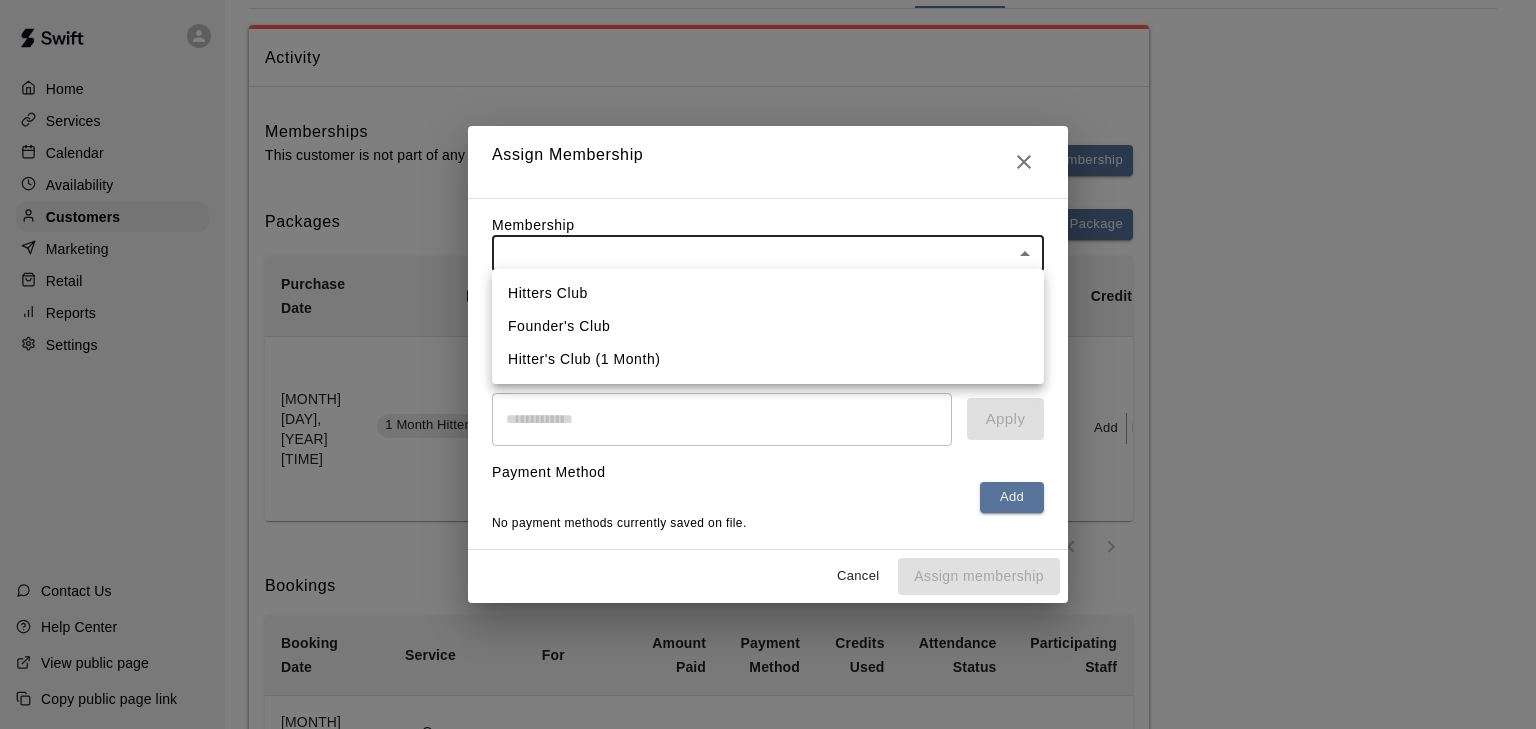 click on "Hitters Club" at bounding box center [768, 293] 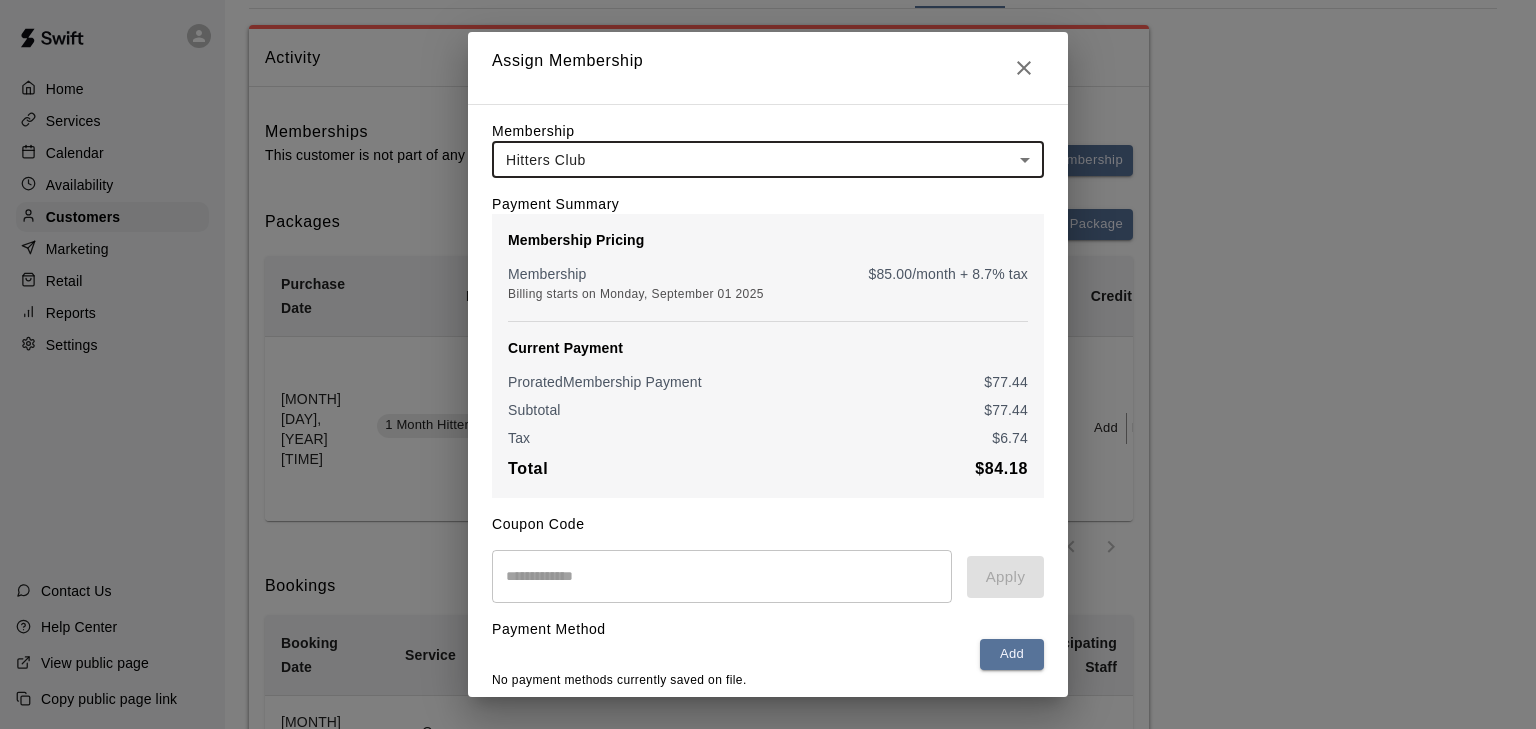 scroll, scrollTop: 76, scrollLeft: 0, axis: vertical 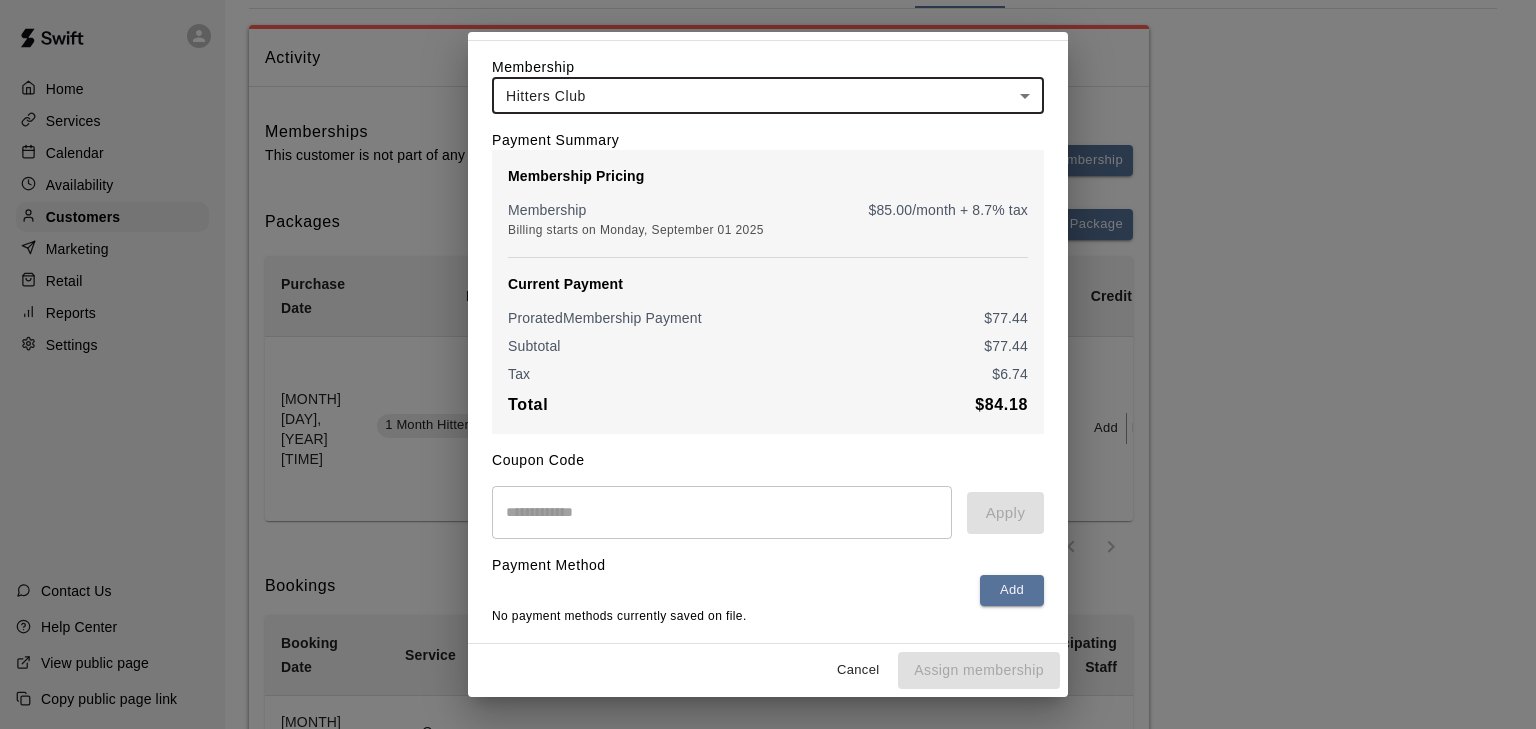 click at bounding box center (722, 512) 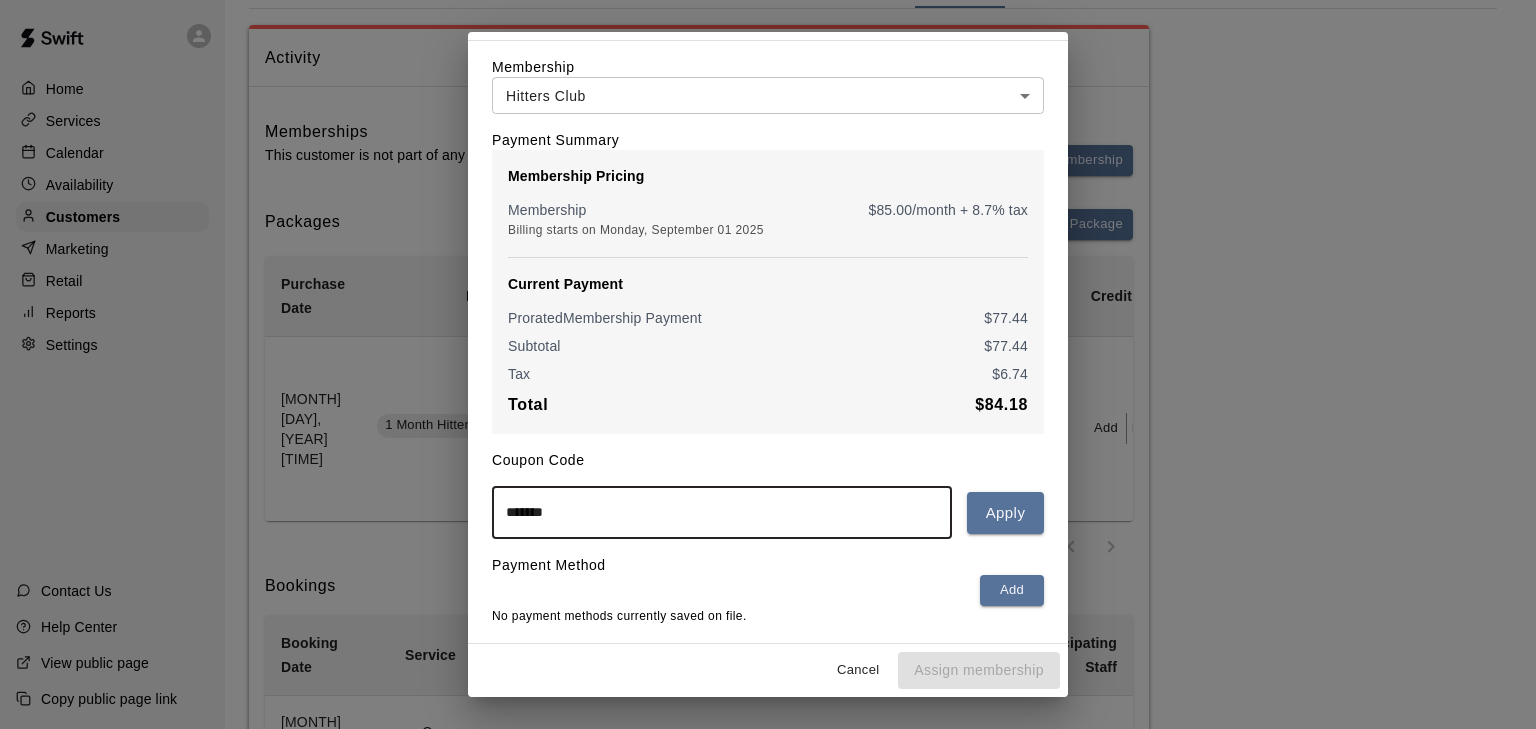 type on "*******" 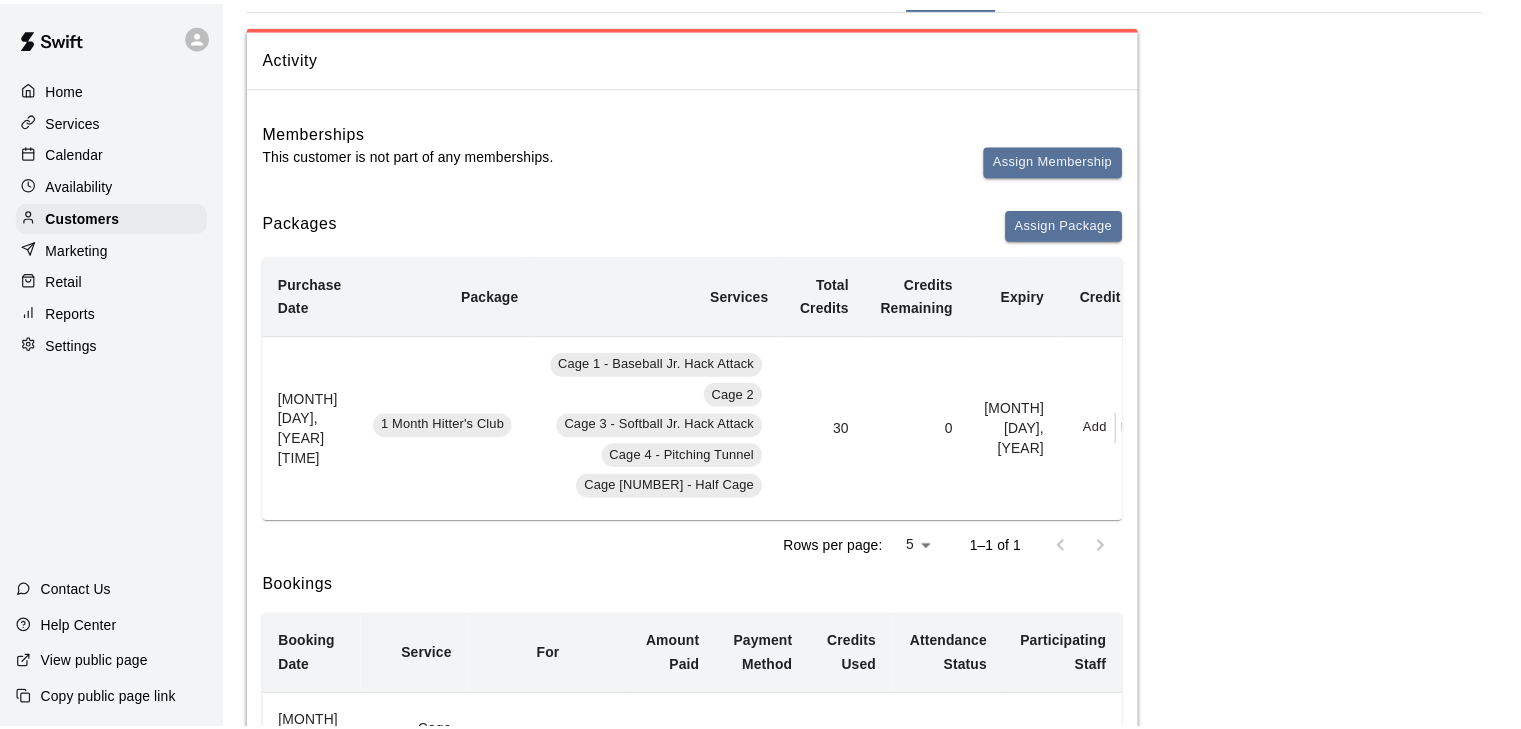 scroll, scrollTop: 0, scrollLeft: 0, axis: both 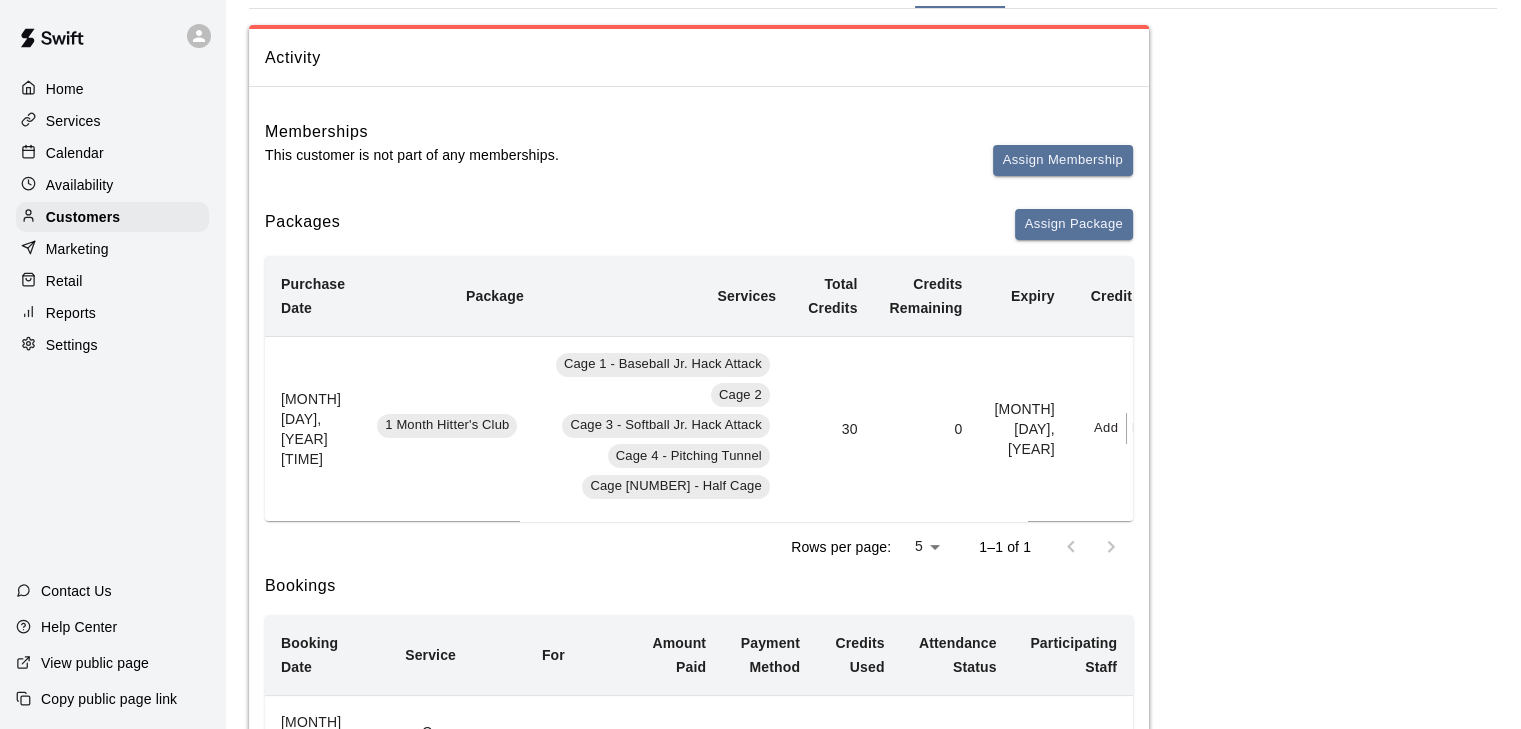 click on "Retail" at bounding box center [64, 281] 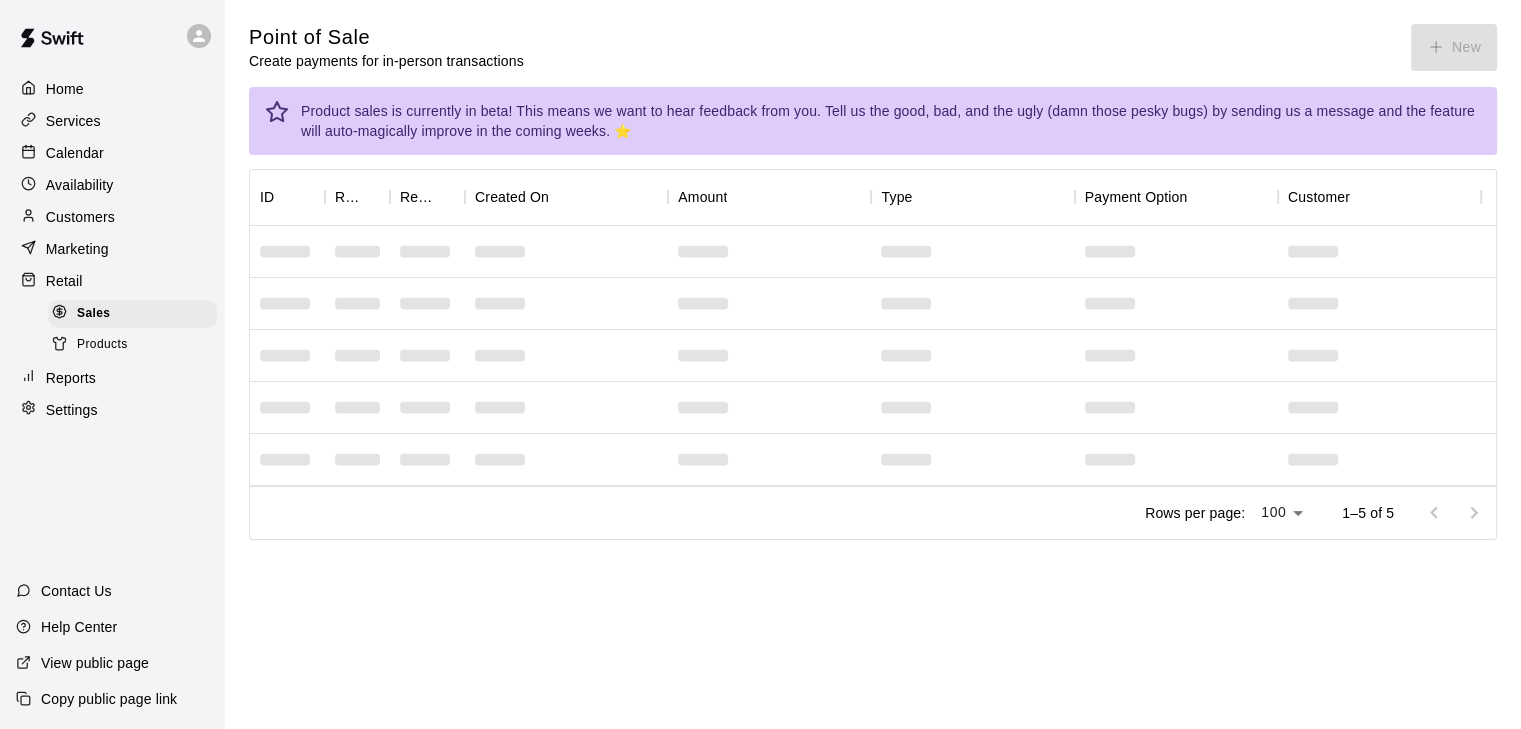 scroll, scrollTop: 0, scrollLeft: 0, axis: both 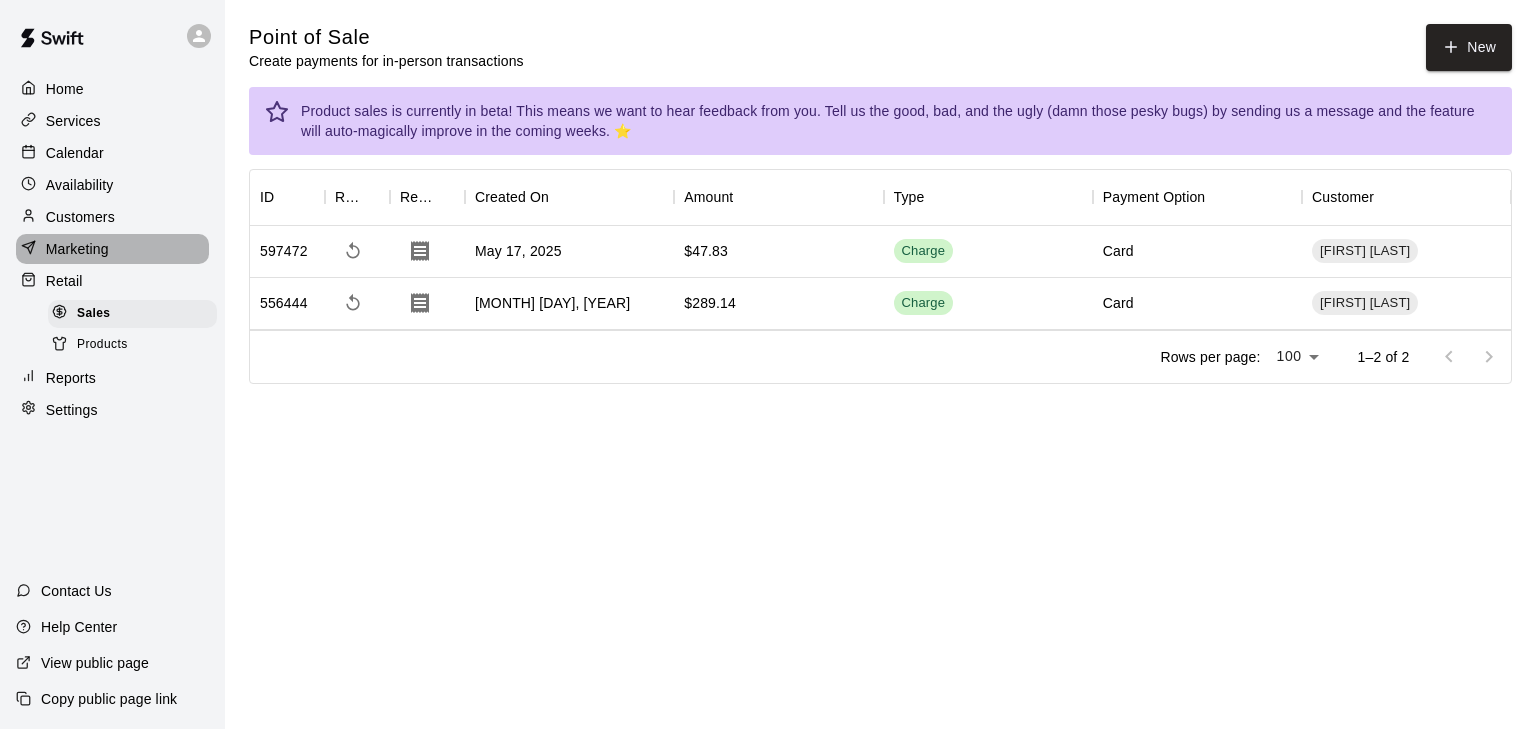 click on "Marketing" at bounding box center (77, 249) 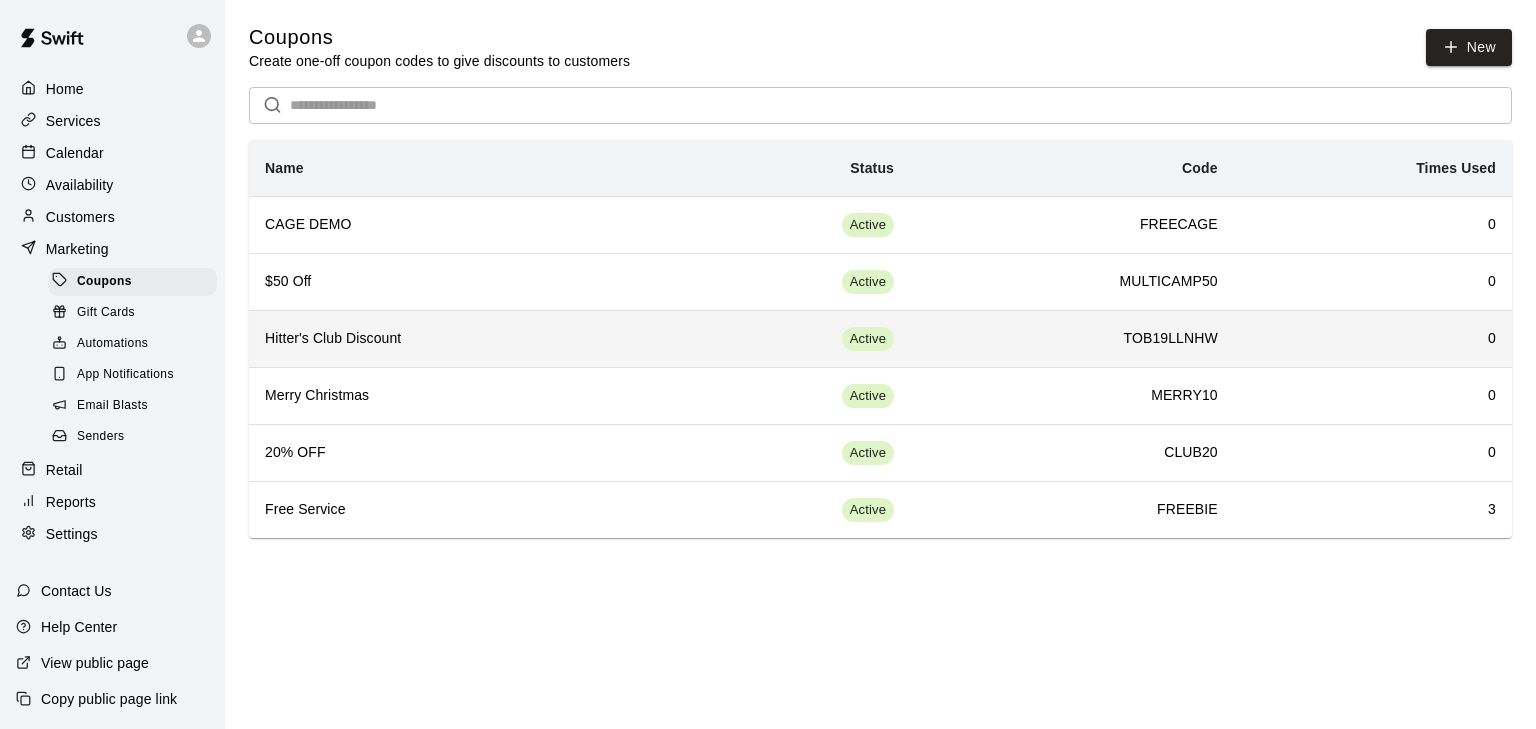 click on "Hitter's Club Discount" at bounding box center (458, 338) 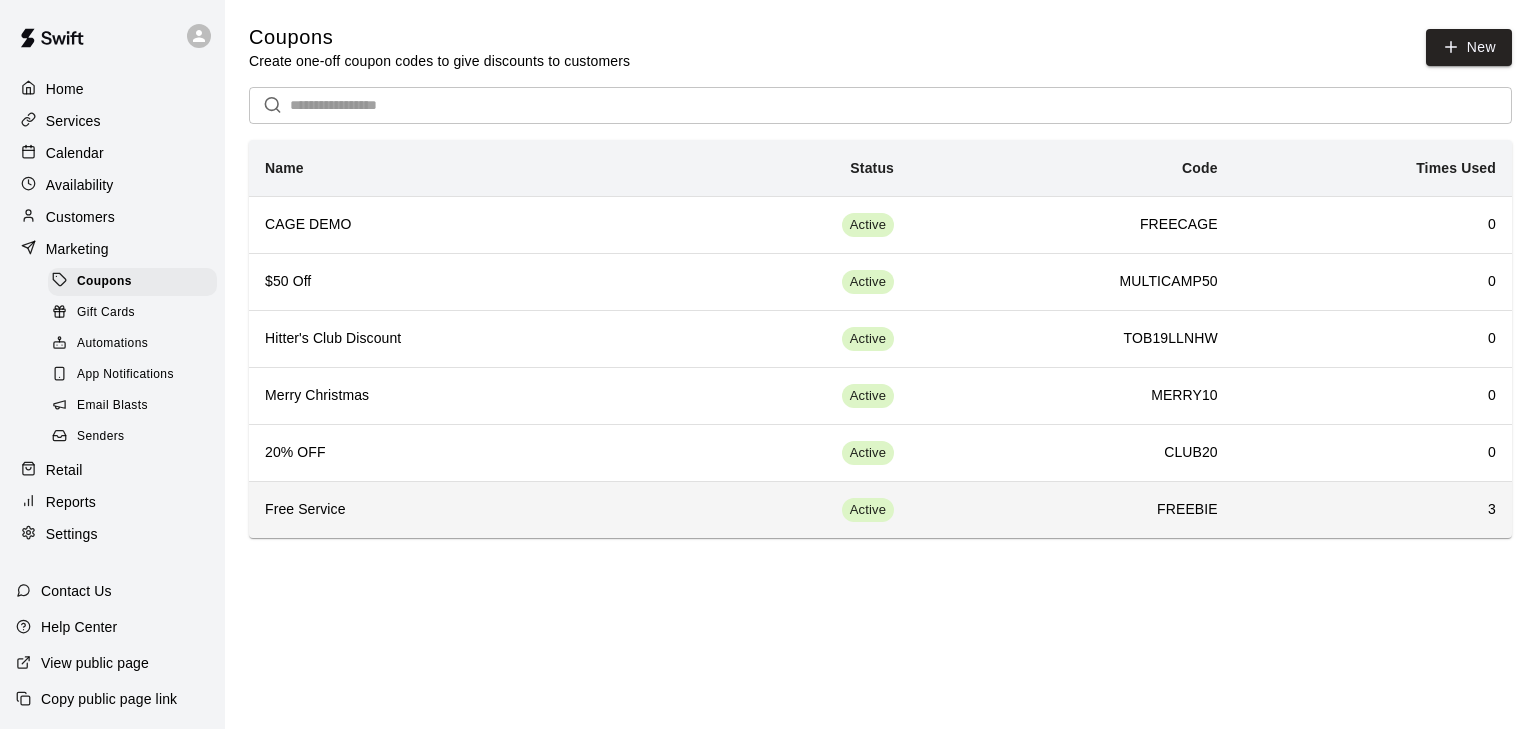 click on "Free Service" at bounding box center [458, 509] 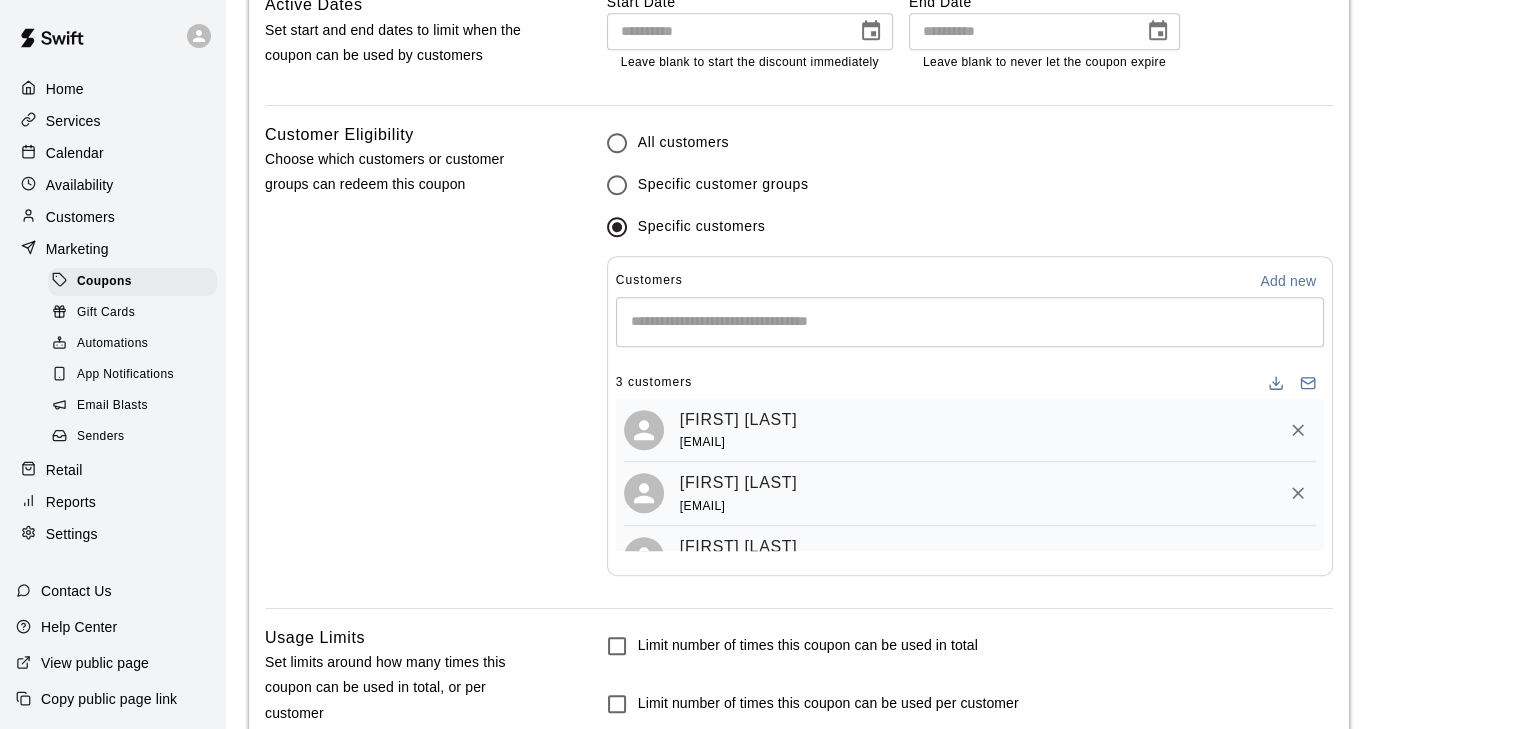 scroll, scrollTop: 1226, scrollLeft: 0, axis: vertical 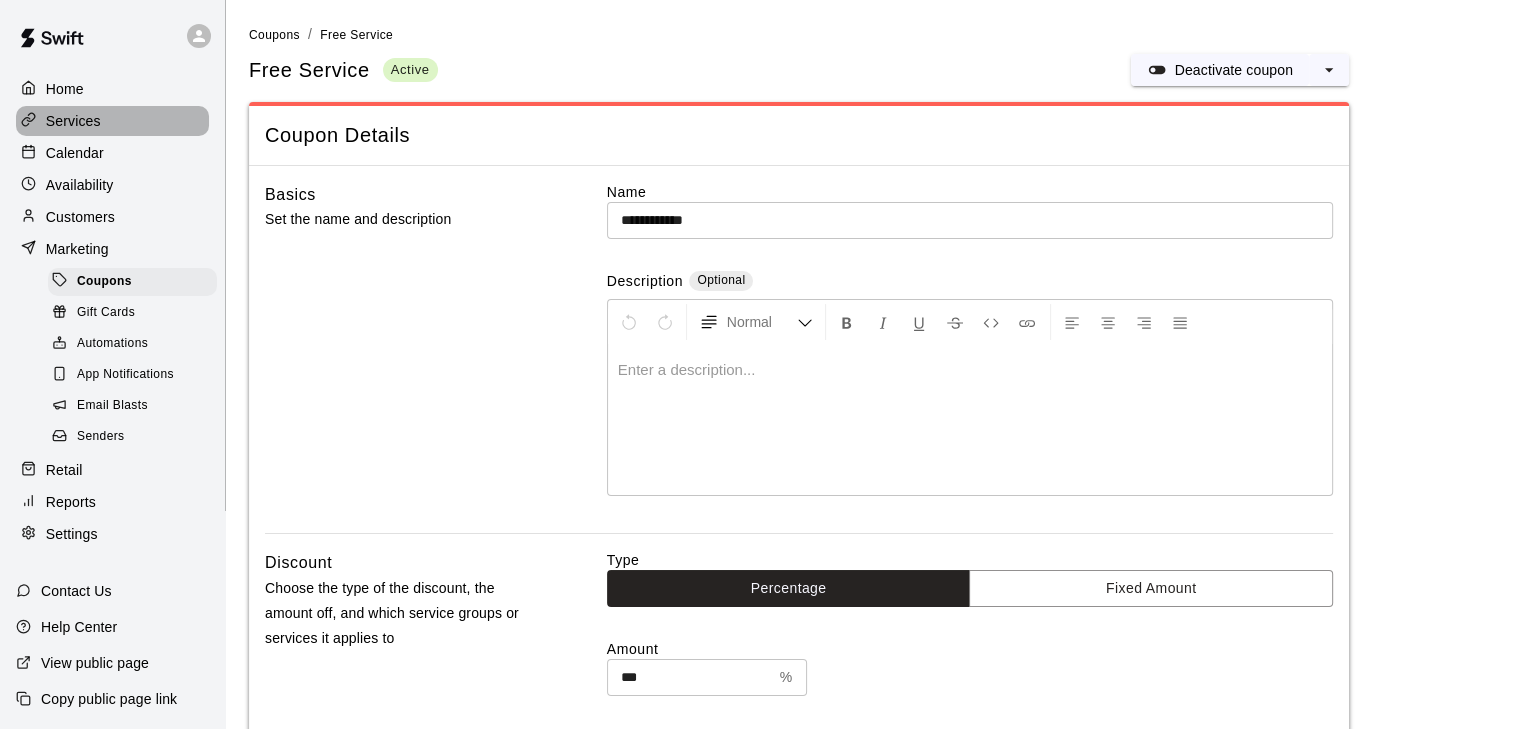 click on "Services" at bounding box center [112, 121] 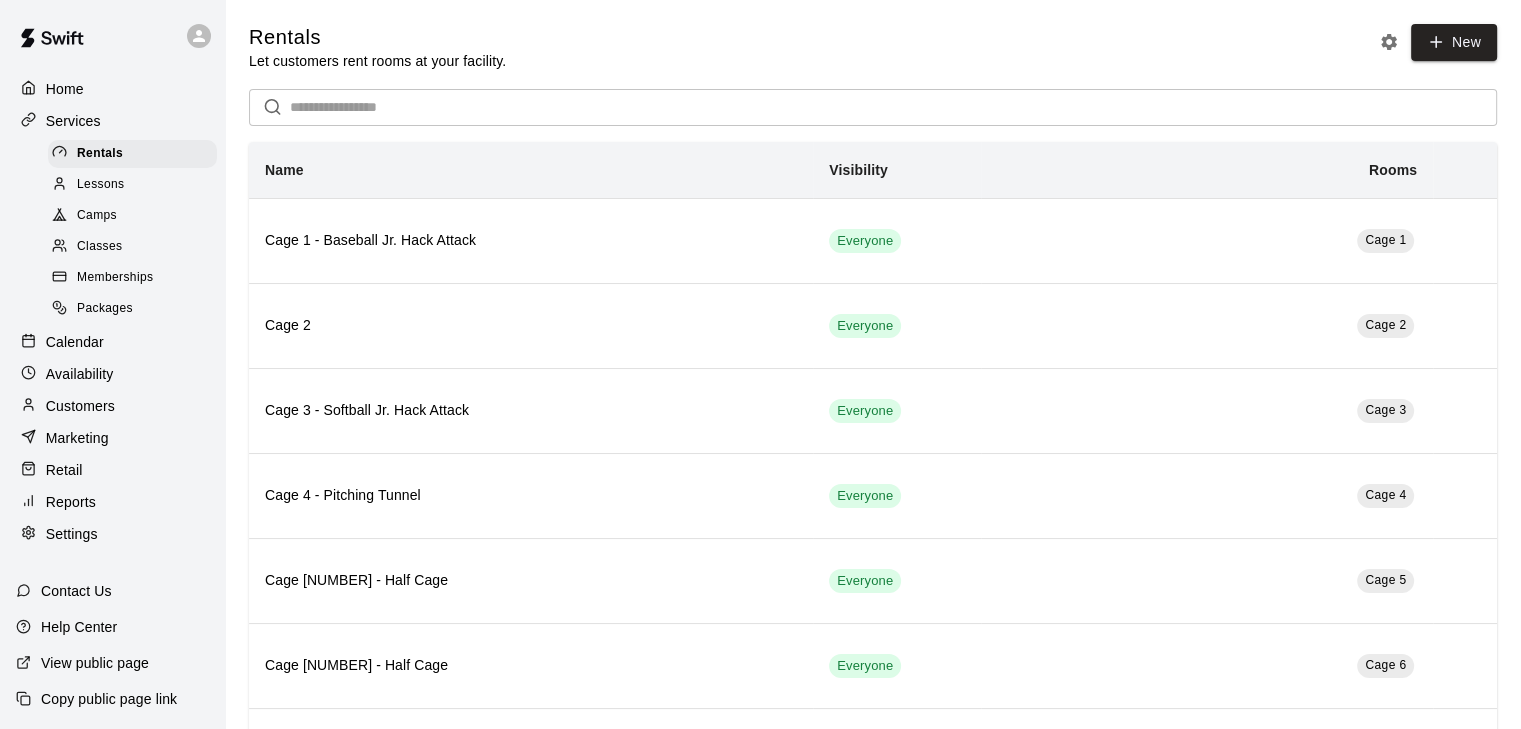 click on "Memberships" at bounding box center [115, 278] 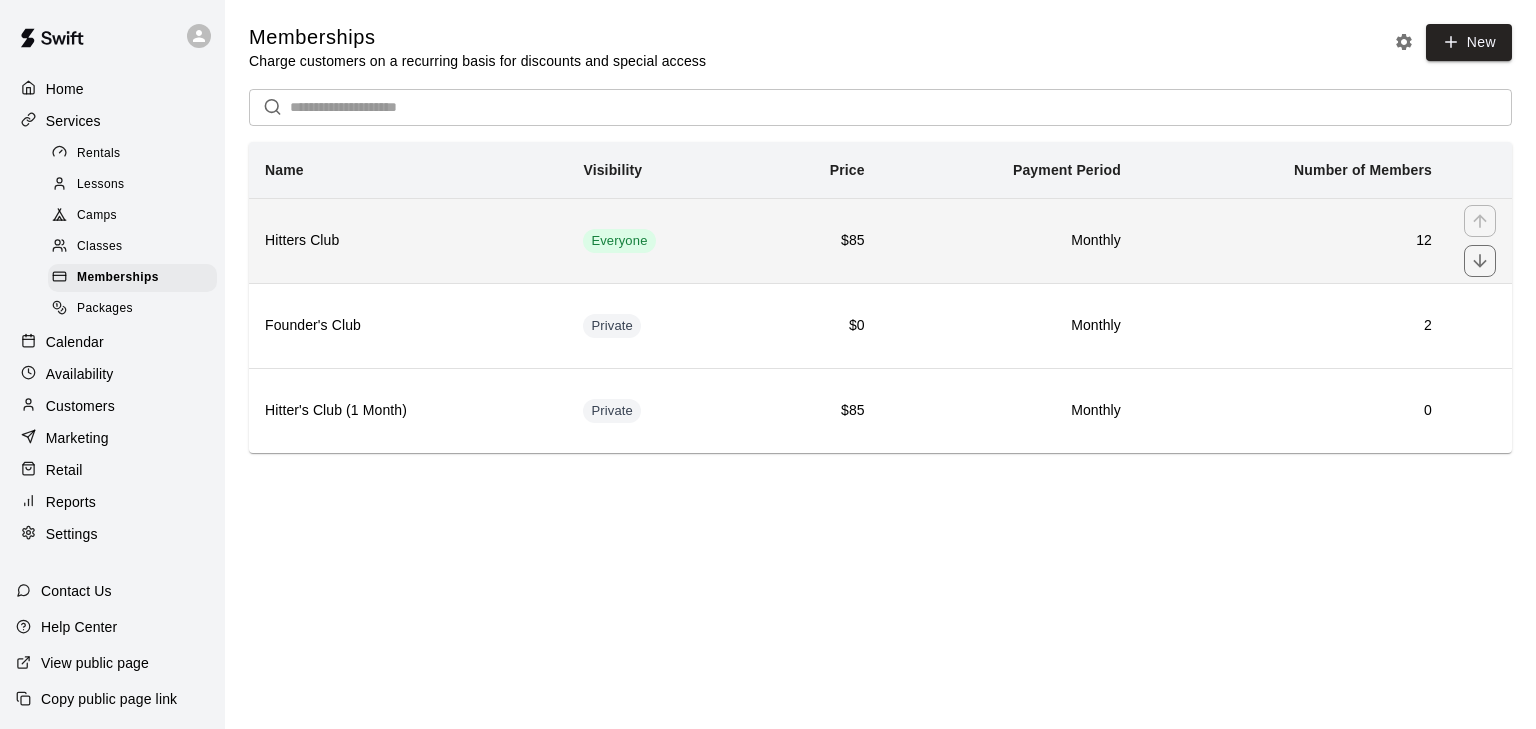 click on "Hitters Club" at bounding box center (408, 240) 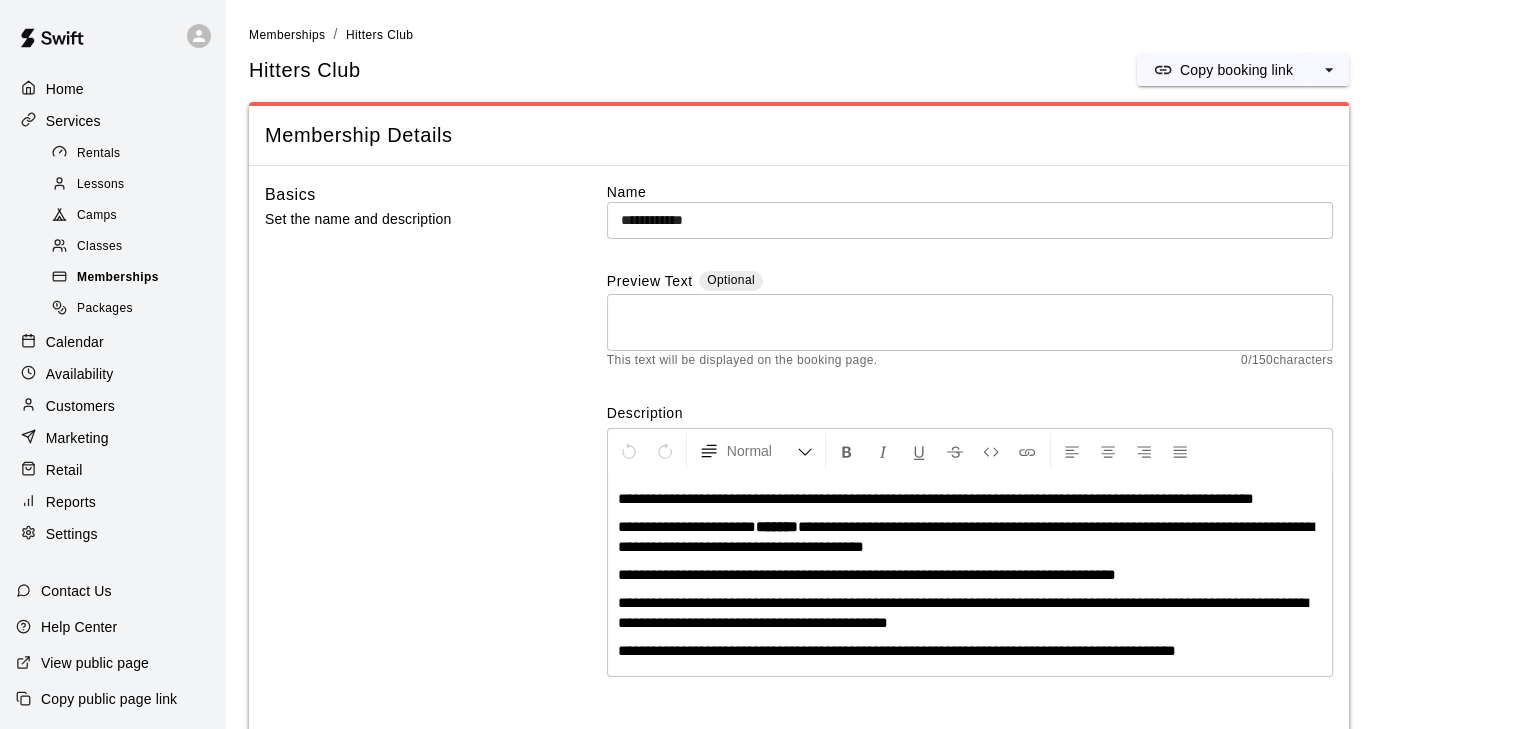 click at bounding box center [64, 278] 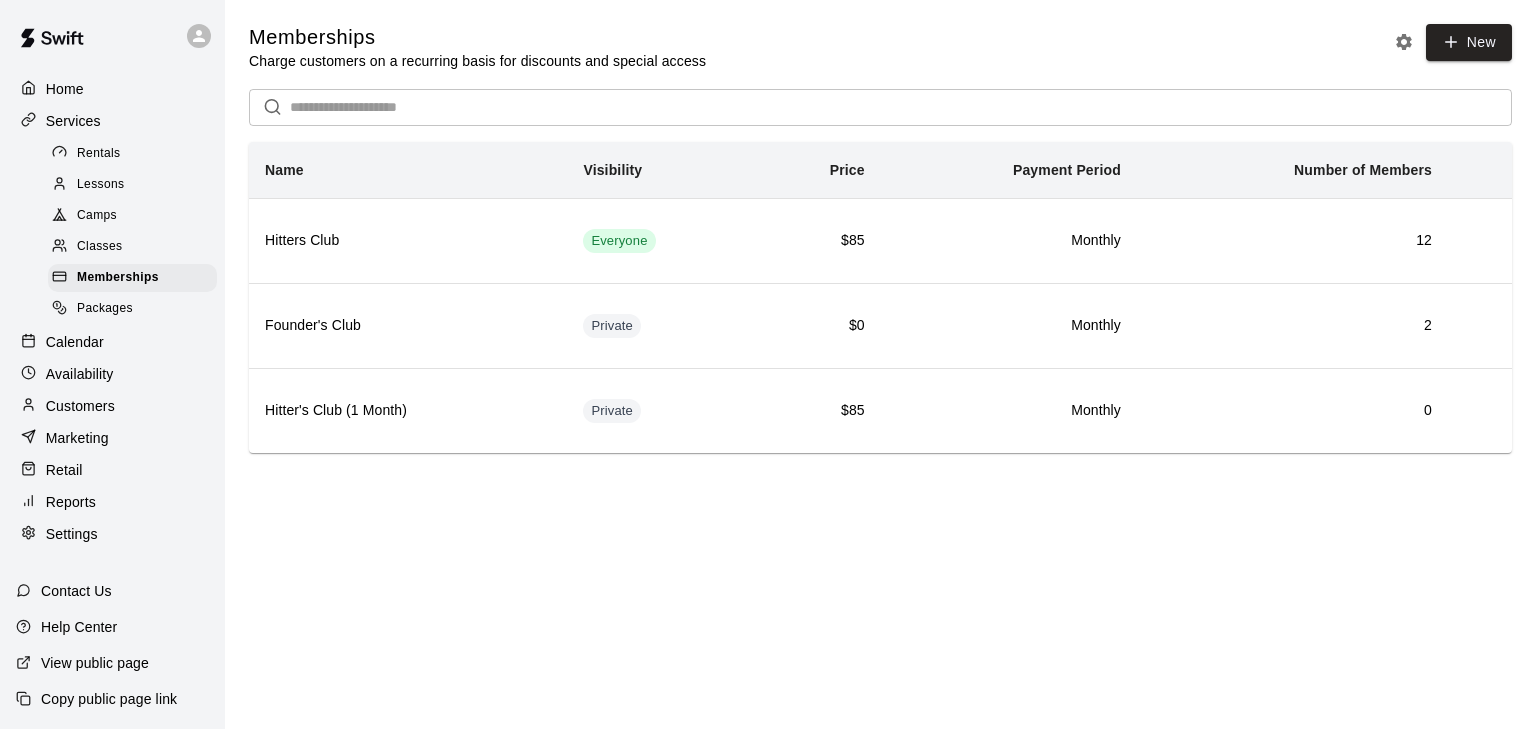 click on "Customers" at bounding box center [80, 406] 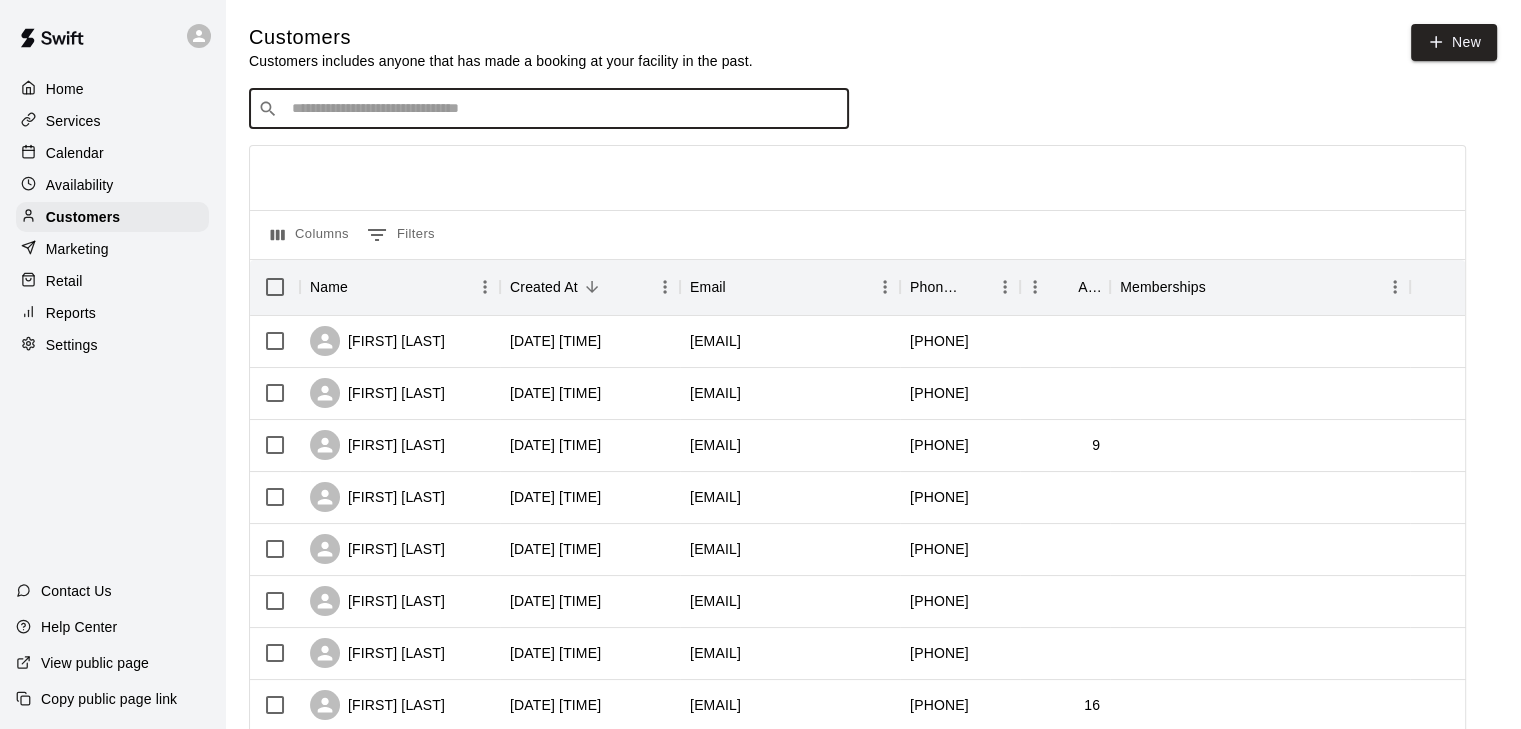 click at bounding box center [563, 109] 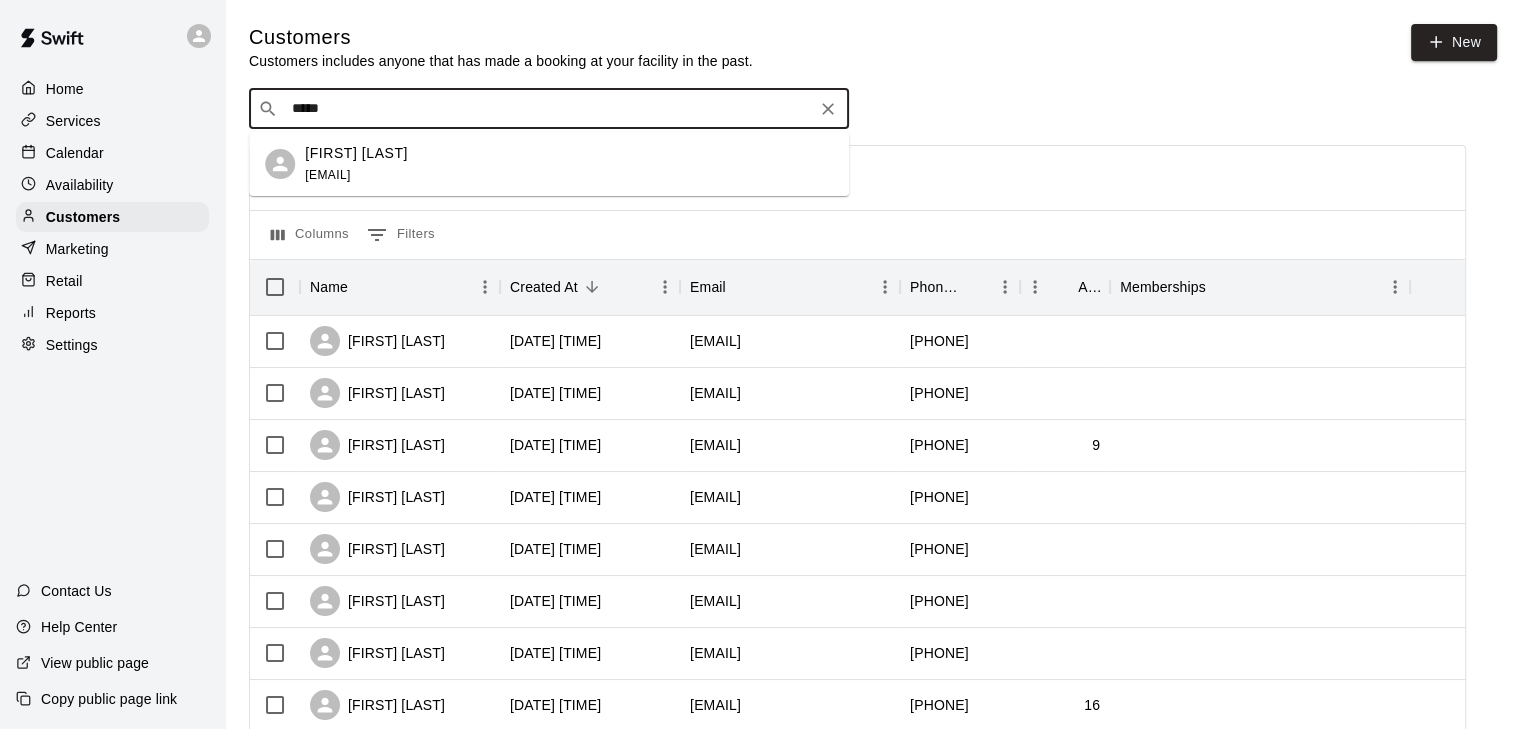 type on "******" 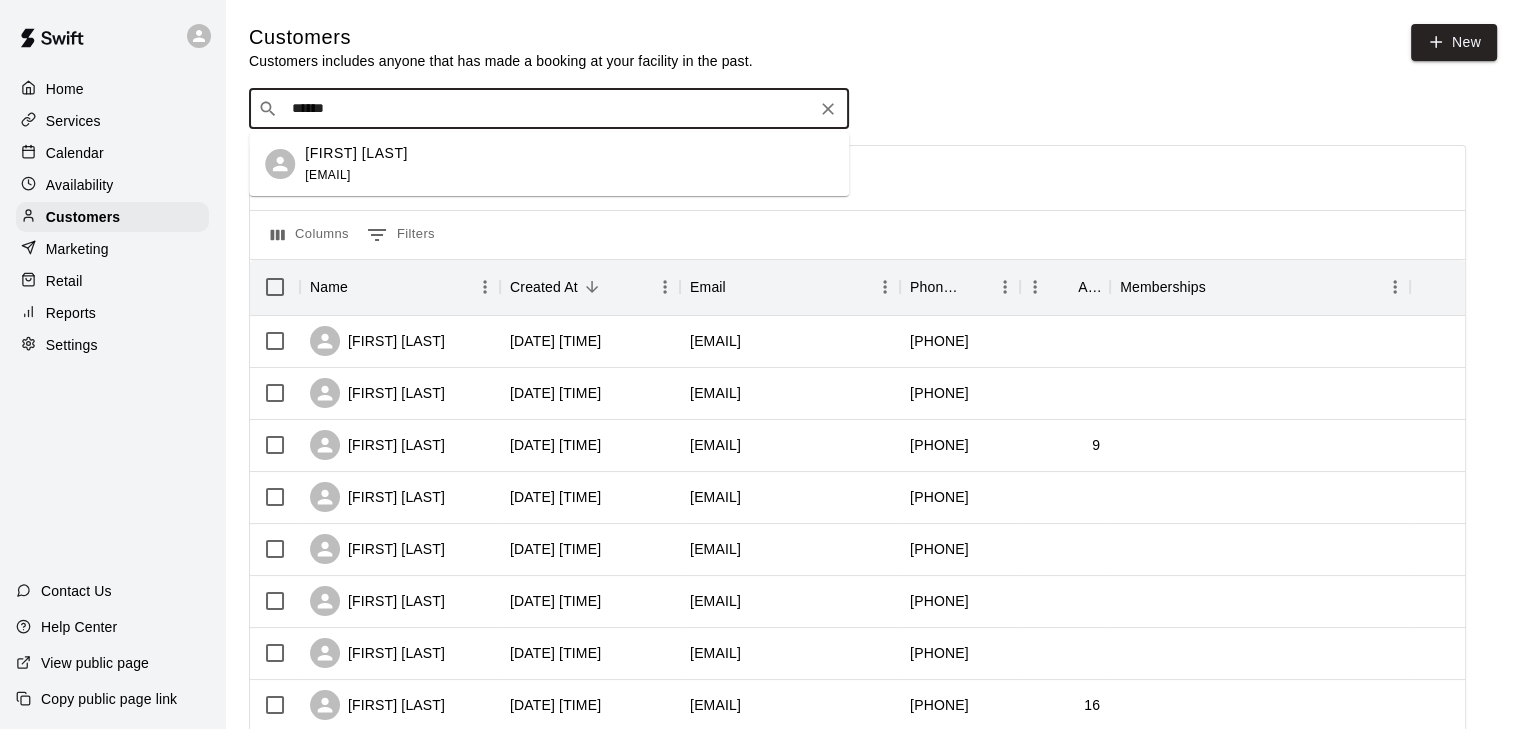 click on "[FIRST] [LAST]" at bounding box center (356, 153) 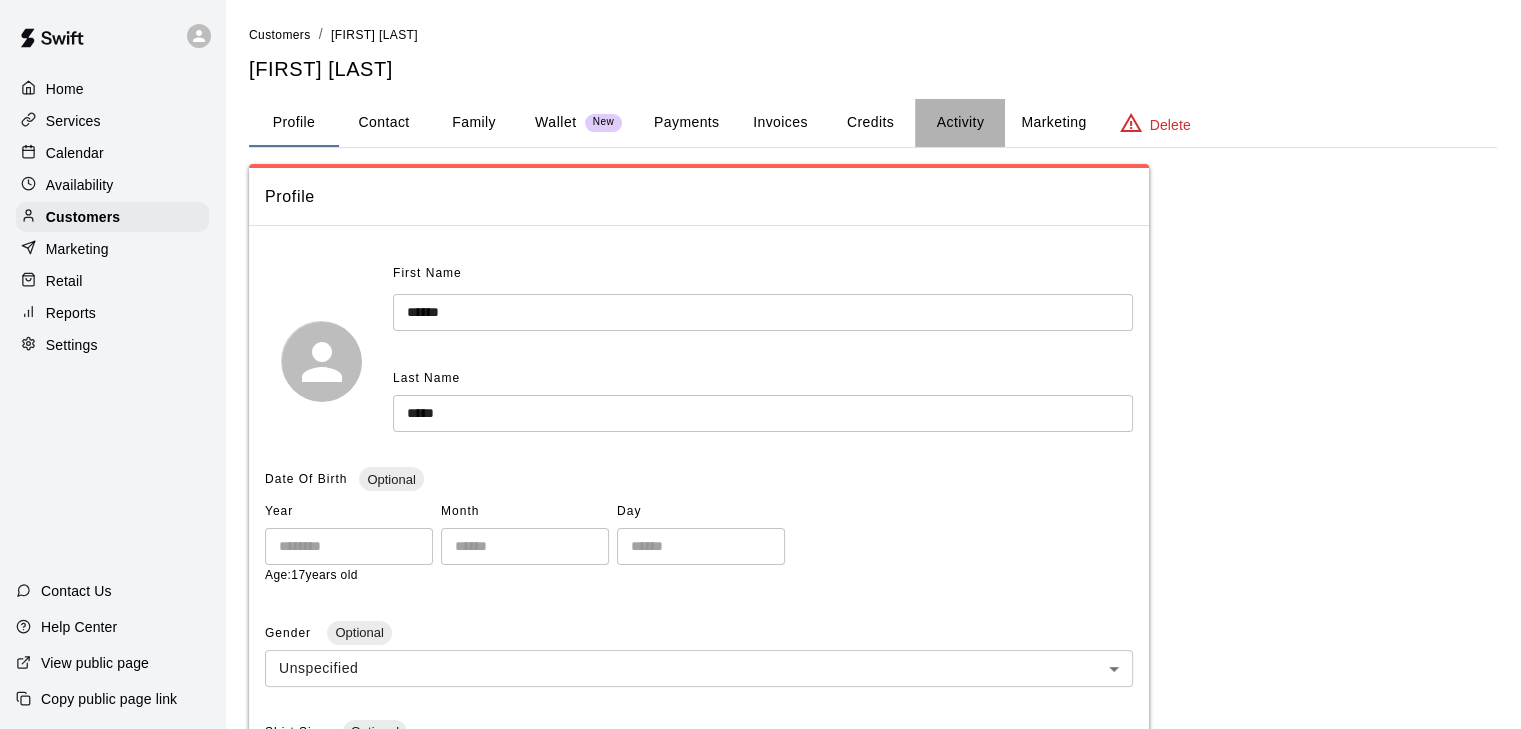 click on "Activity" at bounding box center [960, 123] 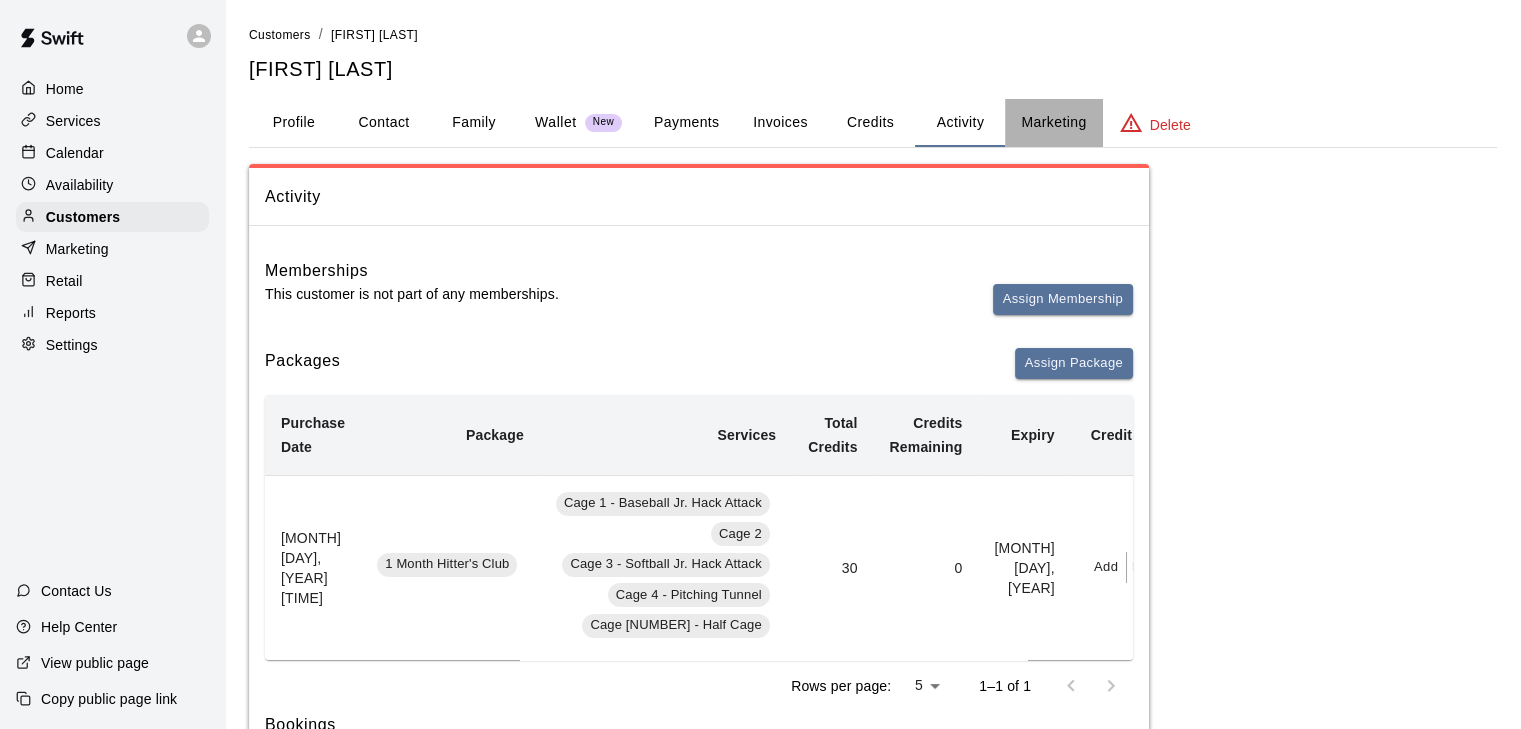 click on "Marketing" at bounding box center (1053, 123) 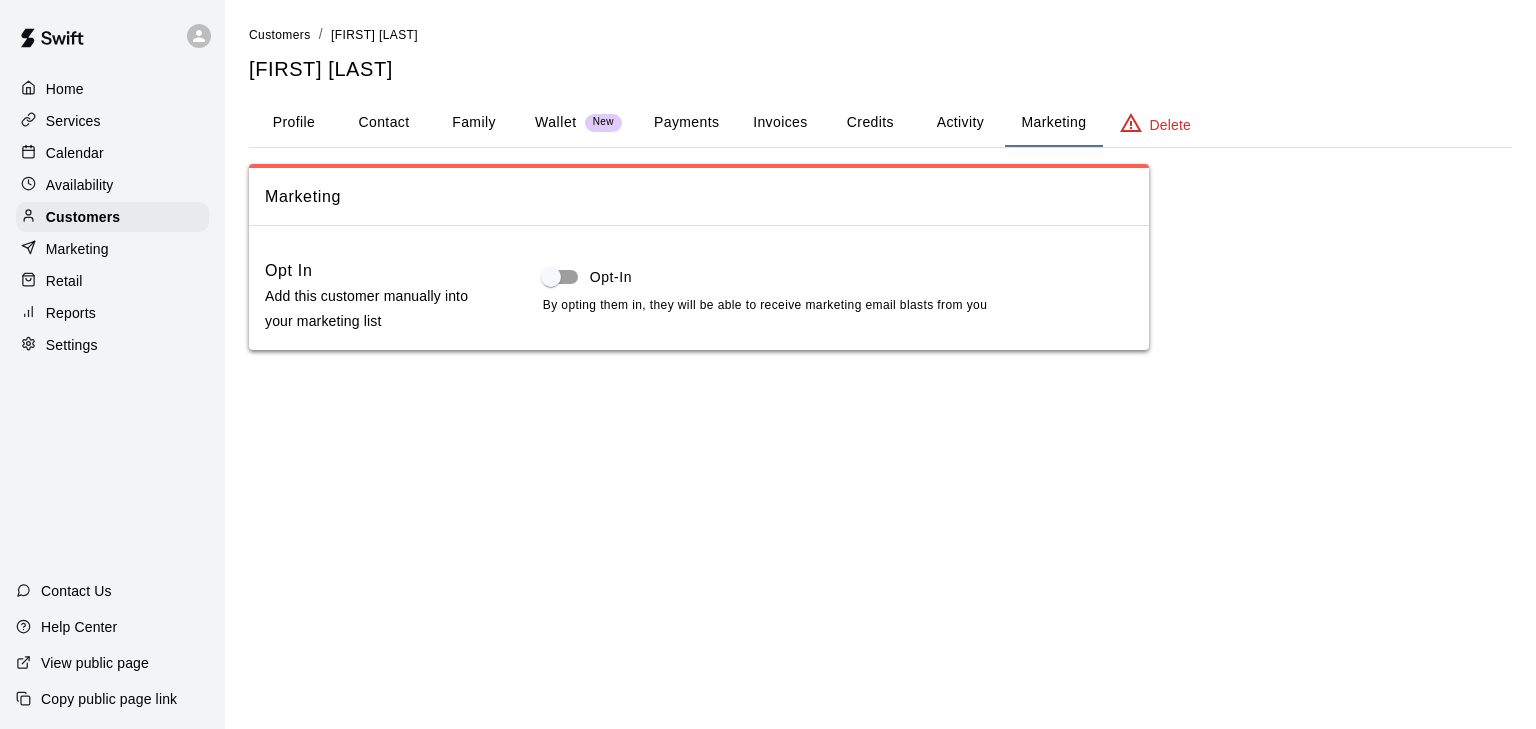 click on "Credits" at bounding box center (870, 123) 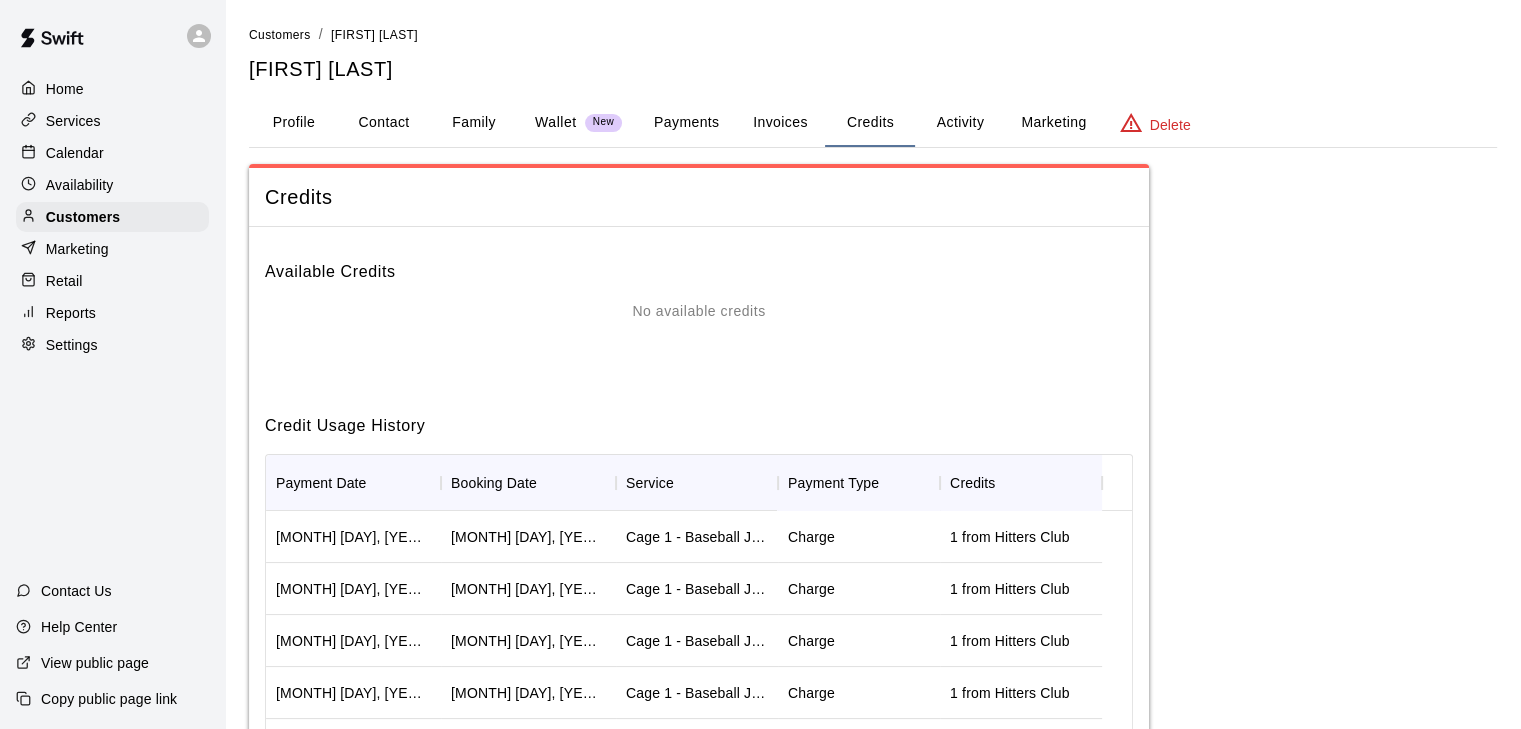 click on "Activity" at bounding box center [960, 123] 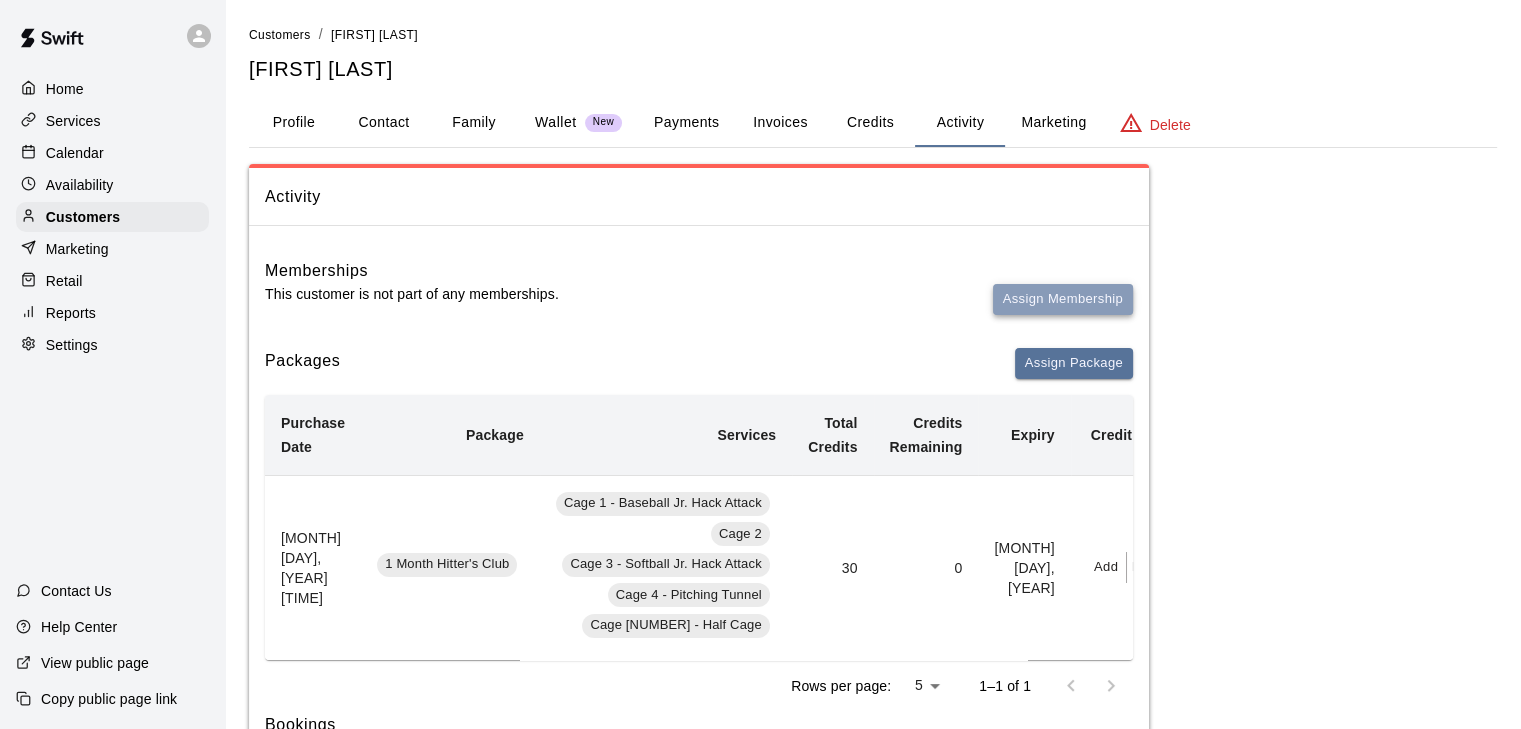 click on "Assign Membership" at bounding box center (1063, 299) 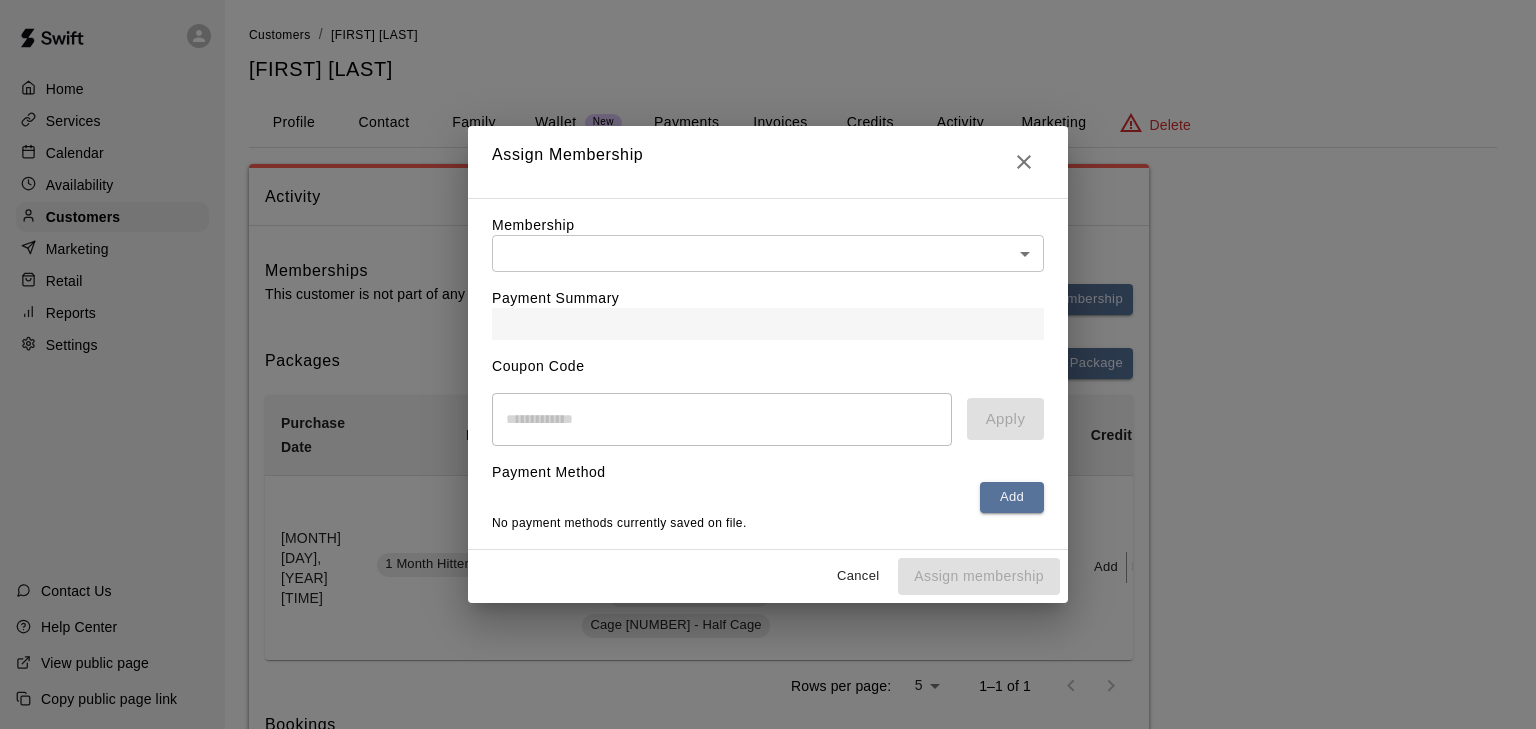 click on "Payment Summary" at bounding box center [768, 306] 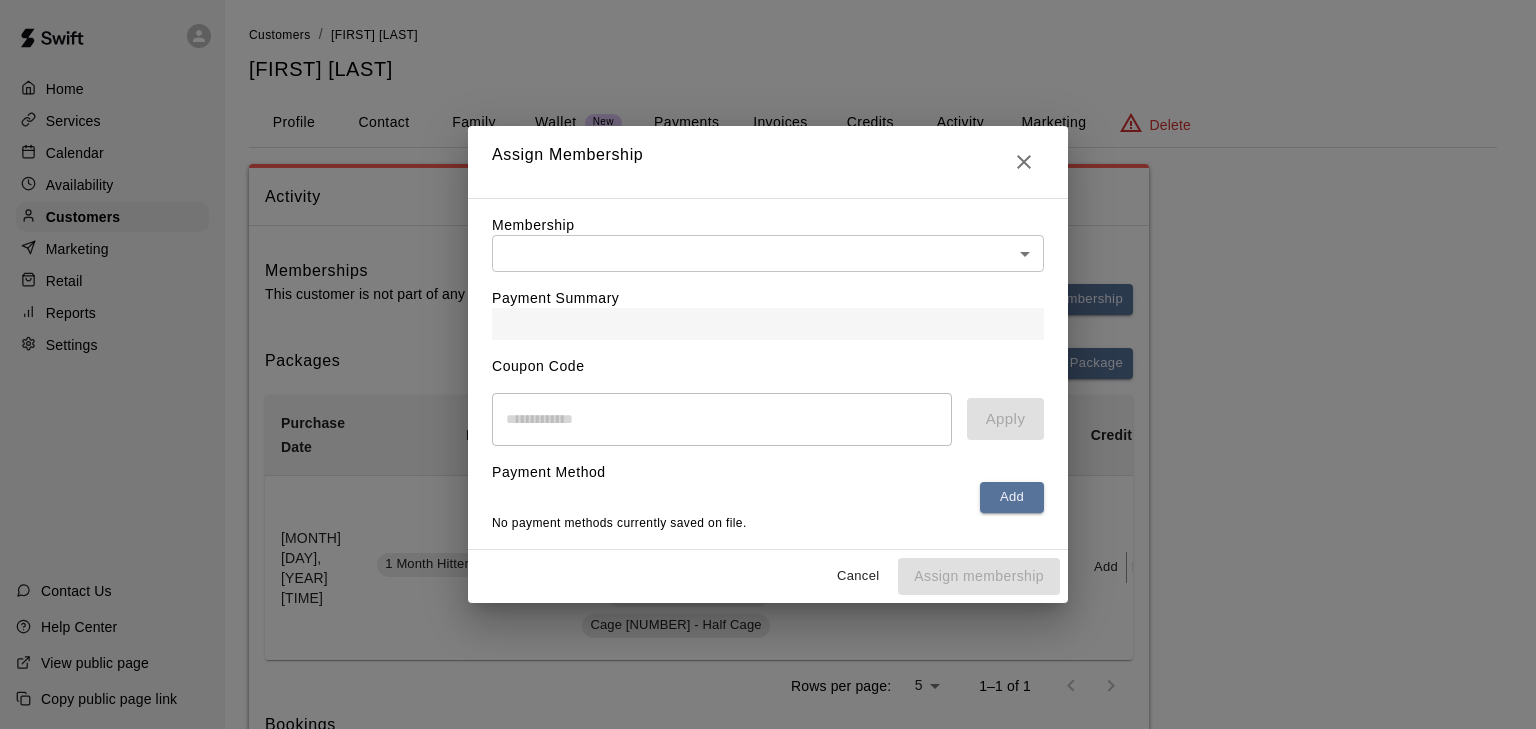 click on "Home Services Calendar Availability Customers Marketing Retail Reports Settings Contact Us Help Center View public page Copy public page link Customers /[FIRST] [LAST] [FIRST] [LAST] Profile Contact Family Wallet New Payments Invoices Credits Activity Marketing Delete Activity Memberships This customer is not part of any memberships. Assign Membership Packages Assign Package Purchase Date   Package Services Total Credits Credits Remaining Expiry Credit Actions [MONTH] [DAY], [YEAR] [TIME] 1 Month Hitter's Club Cage [NUMBER] - Baseball Jr. Hack Attack Cage [NUMBER]  Cage [NUMBER] - Softball Jr. Hack Attack Cage [NUMBER] - Pitching Tunnel Cage [NUMBER] - Half Cage [NUMBER] [NUMBER] [MONTH] [DAY], [YEAR] Add Redeem Rows per page: [NUMBER] * [NUMBER]–[NUMBER] of [NUMBER] Bookings Booking Date   Service For Amount Paid Payment Method Credits Used Attendance Status Participating Staff [MONTH] [DAY], [YEAR] [TIME] Cage [NUMBER] - Half Cage [FIRST] [LAST] [PRICE] N/A Unknown None [MONTH] [DAY], [YEAR] [TIME] Cage [NUMBER] - Baseball Jr. Hack Attack [FIRST] [LAST] Credit [NUMBER] from Hitters Club Unknown None [MONTH] [DAY], [YEAR] [TIME]" at bounding box center (768, 814) 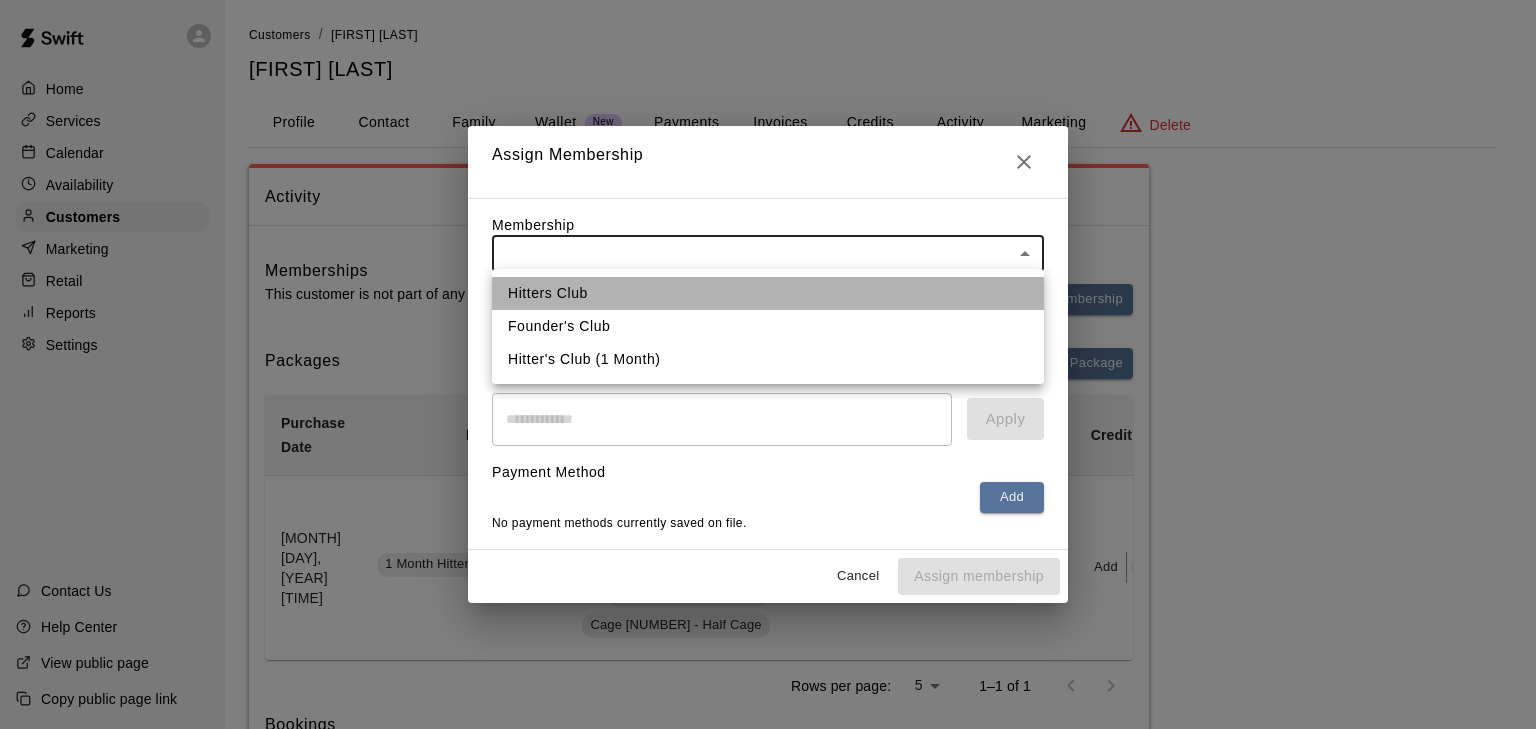 click on "Hitters Club" at bounding box center (768, 293) 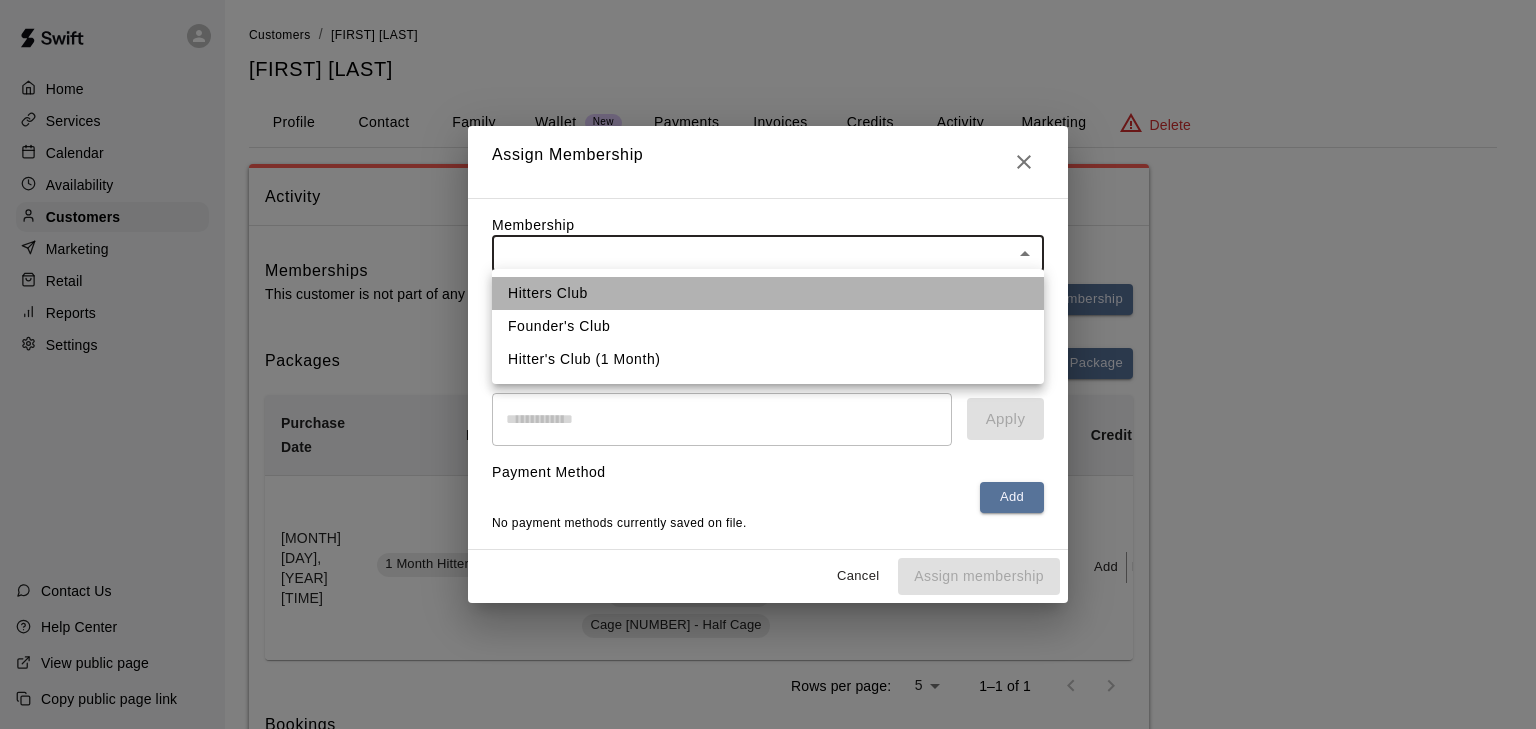 type on "**********" 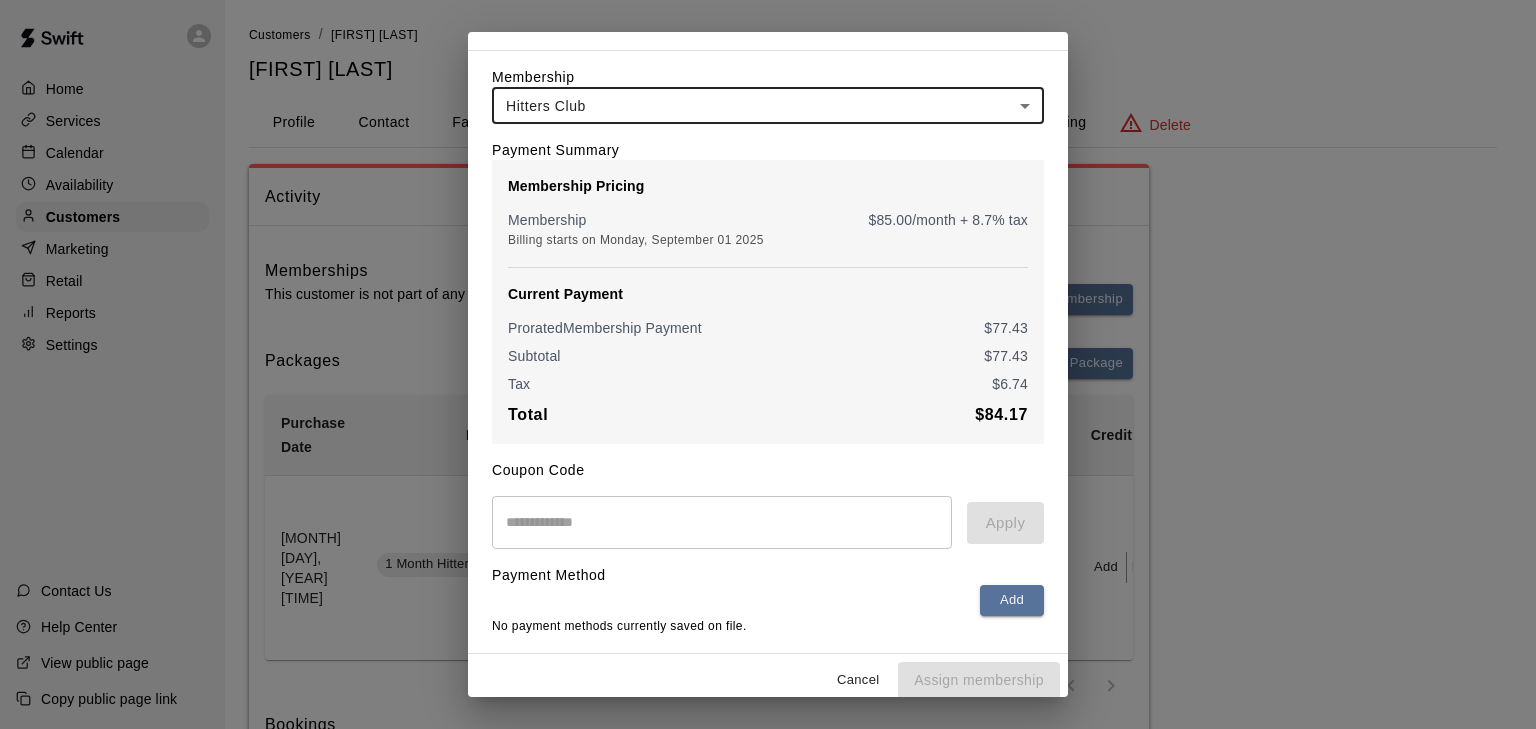 scroll, scrollTop: 76, scrollLeft: 0, axis: vertical 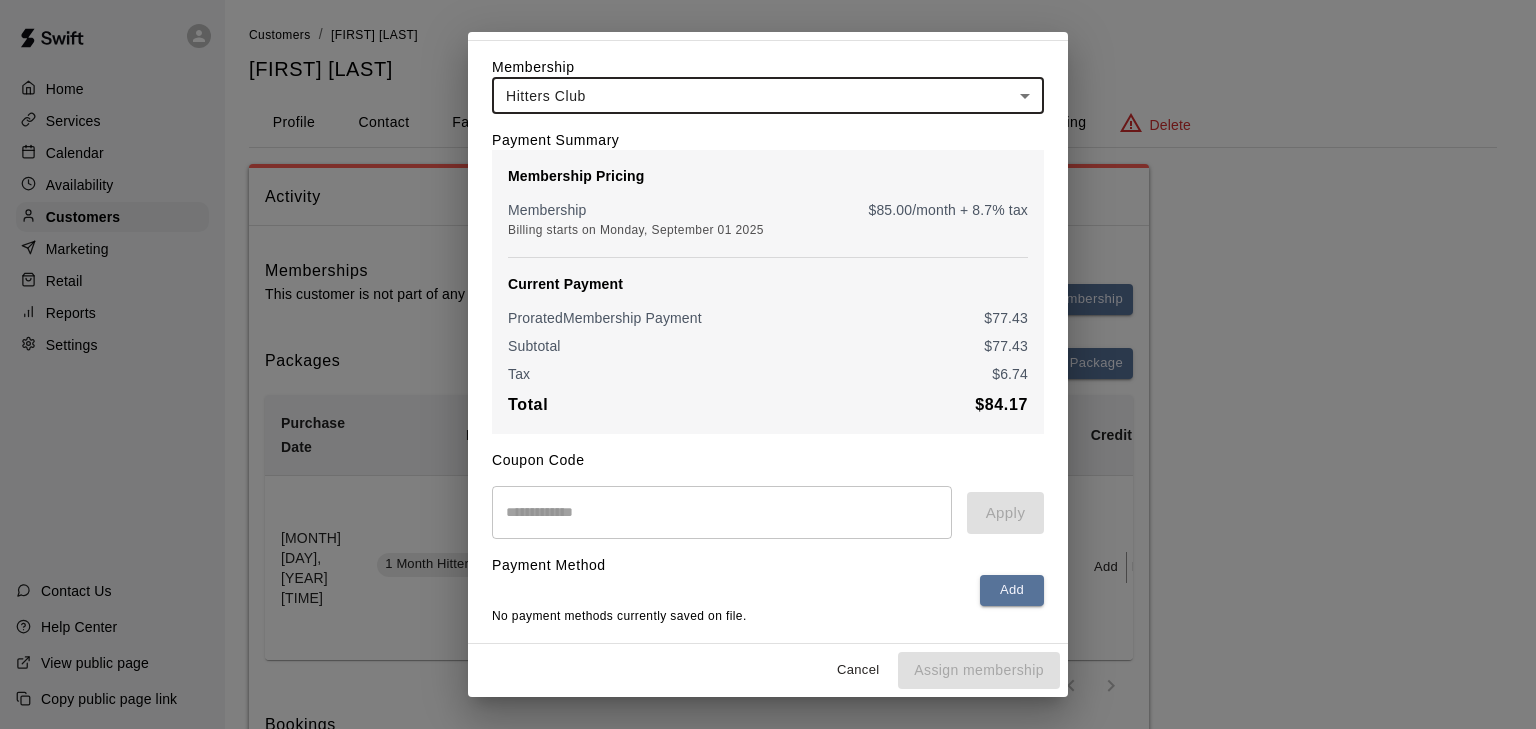 click at bounding box center (722, 512) 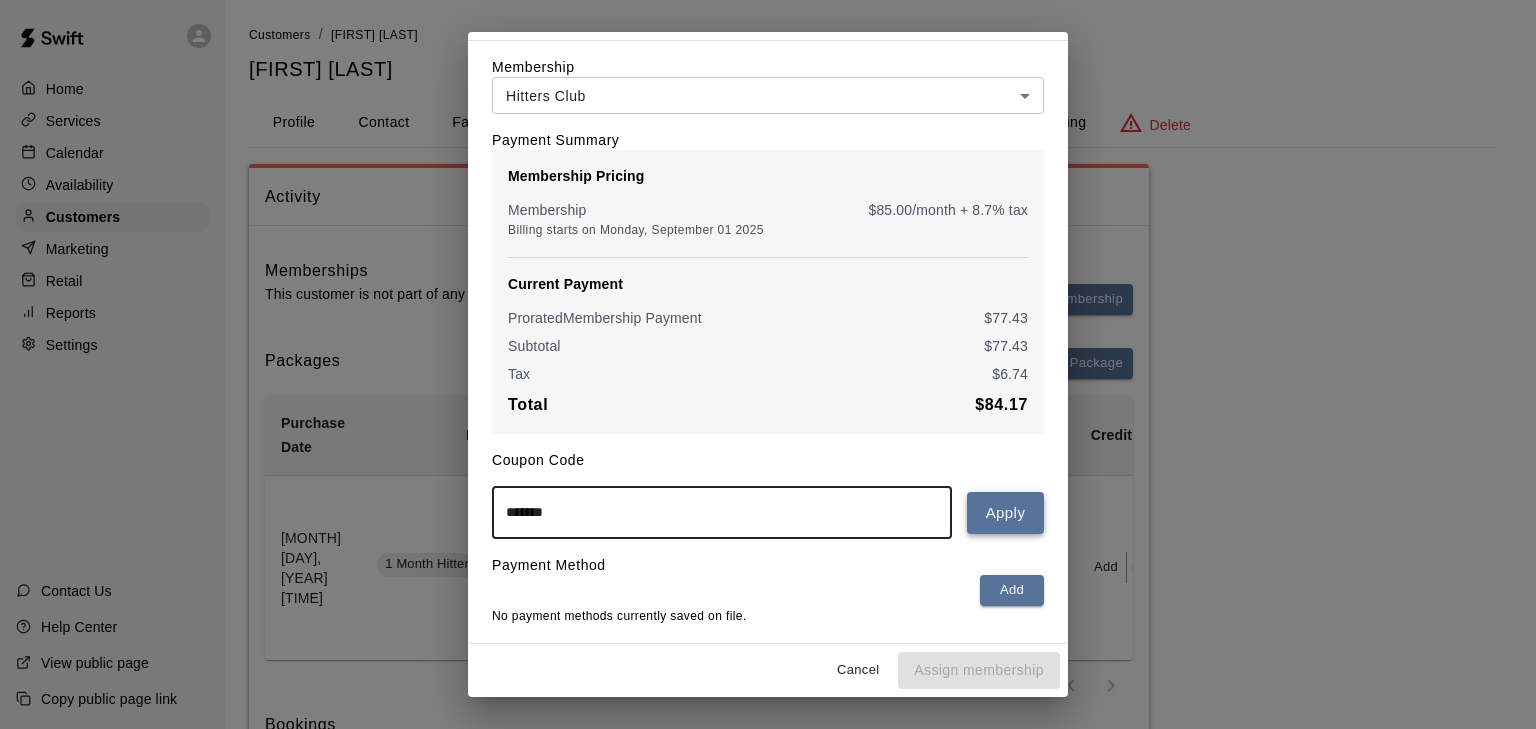type on "*******" 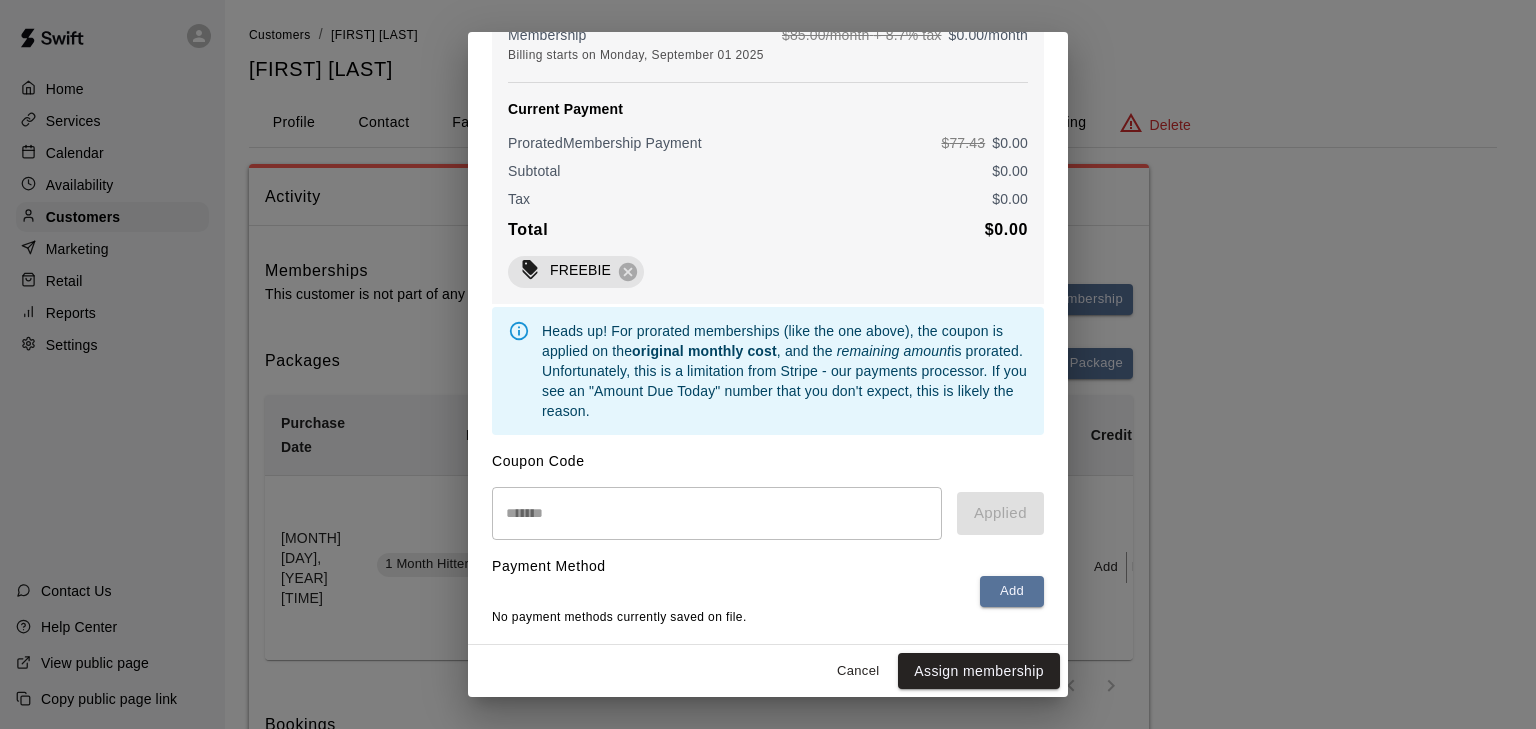 scroll, scrollTop: 252, scrollLeft: 0, axis: vertical 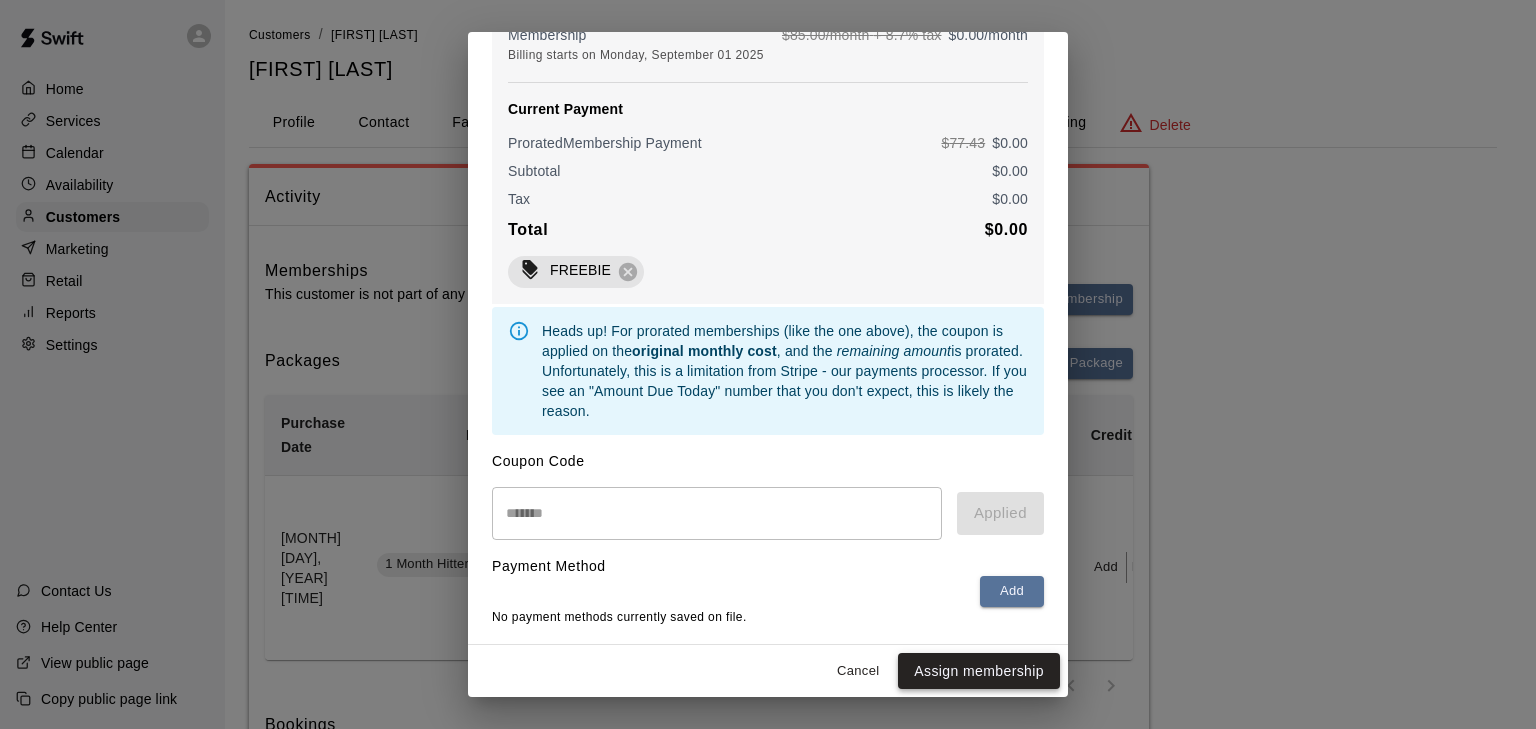click on "Assign membership" at bounding box center (979, 671) 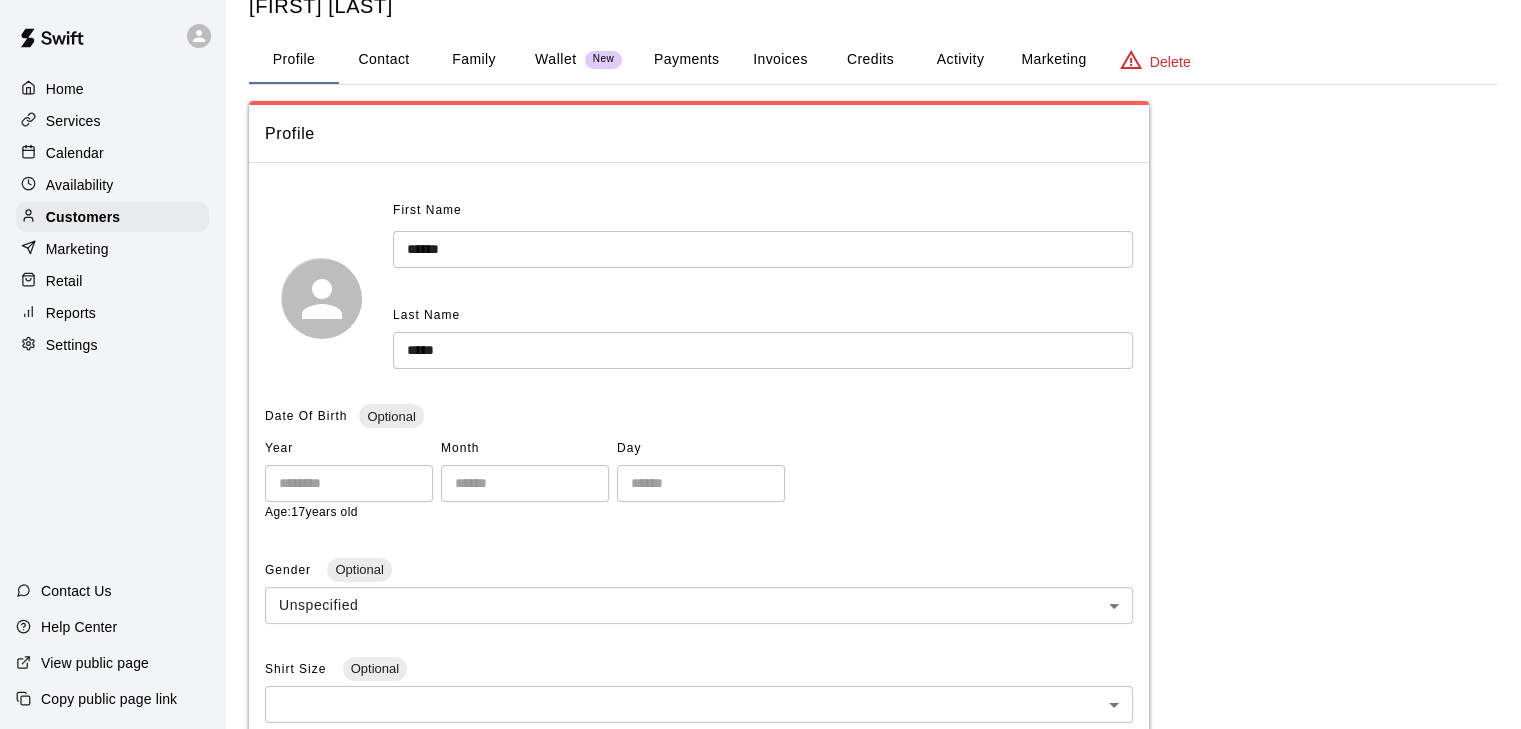 scroll, scrollTop: 0, scrollLeft: 0, axis: both 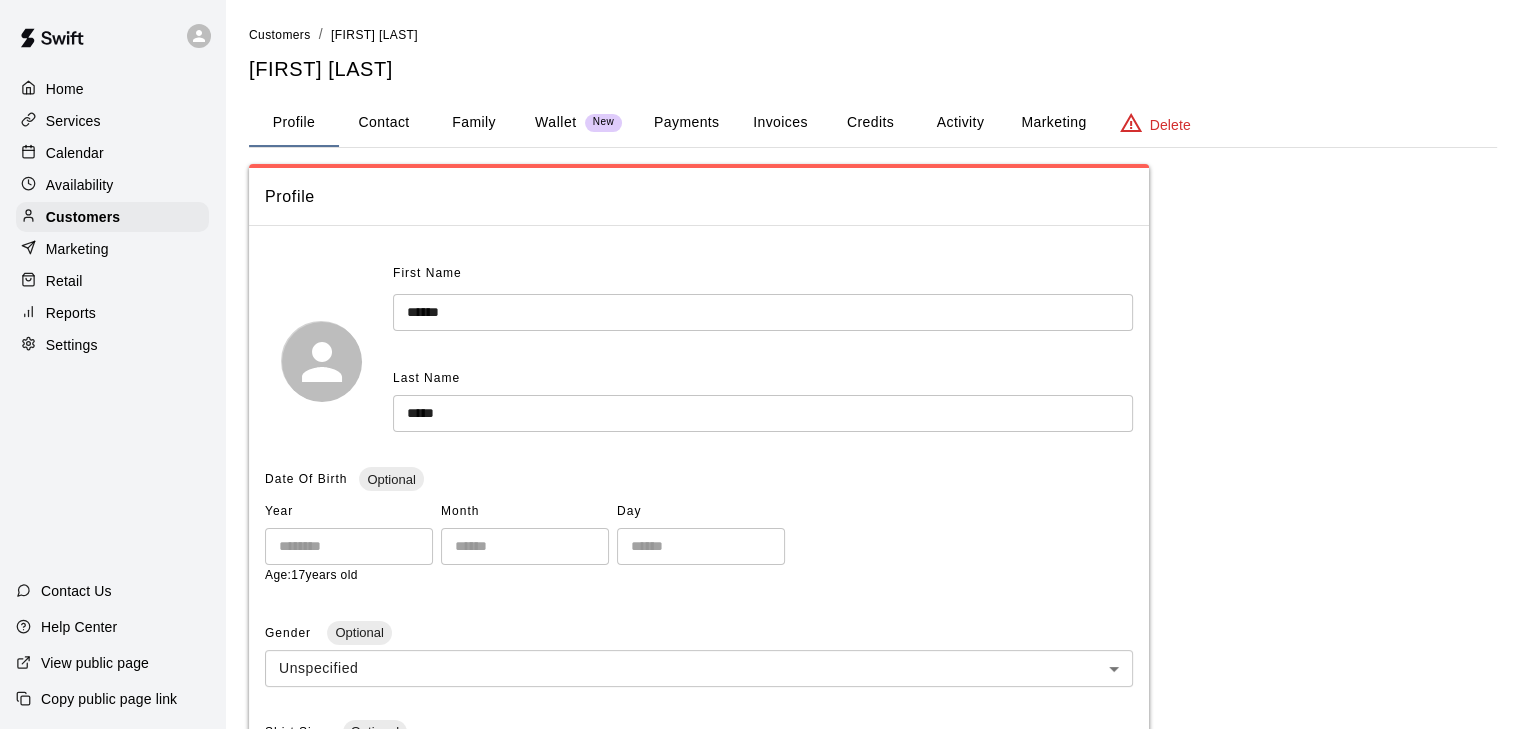 click on "Activity" at bounding box center (960, 123) 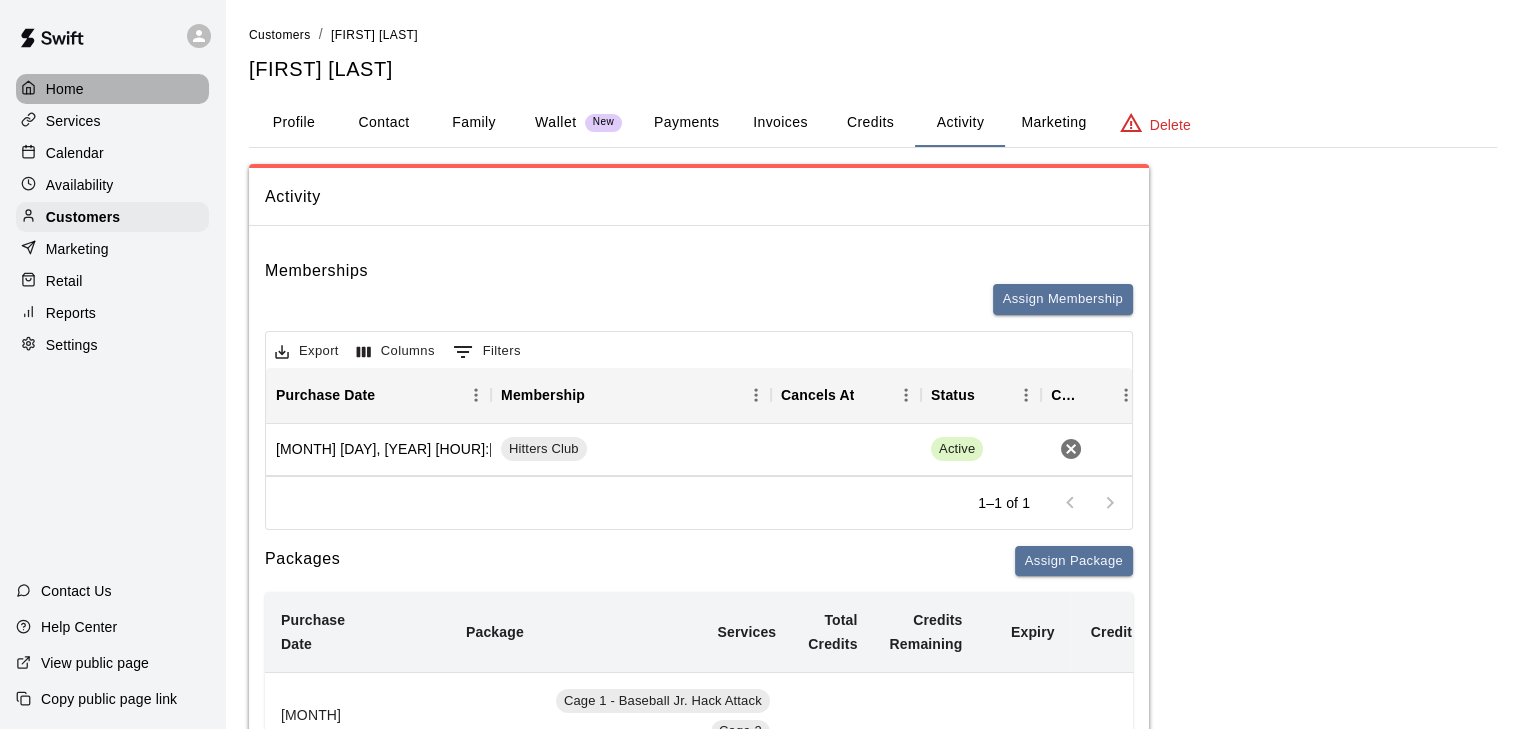 click on "Home" at bounding box center (112, 89) 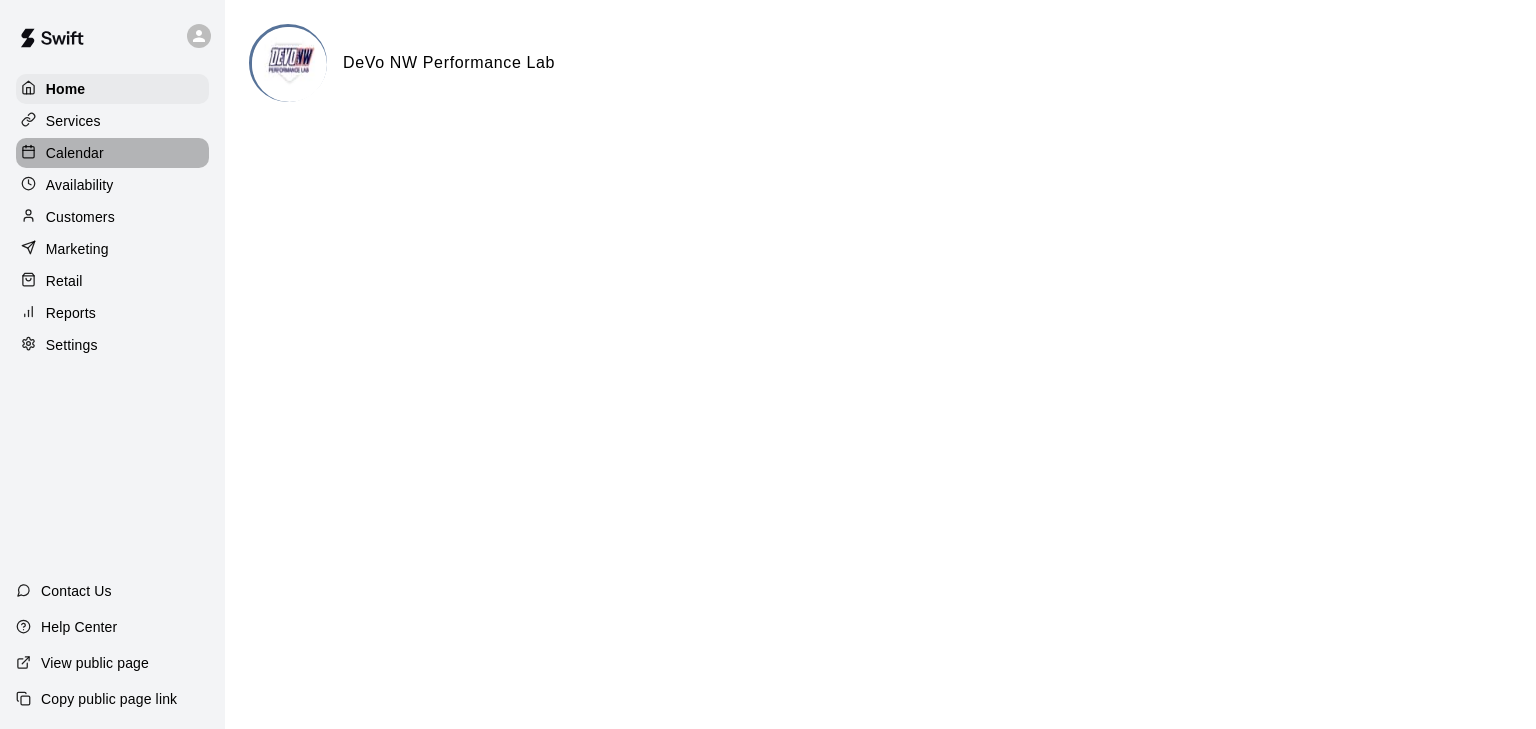 click on "Calendar" at bounding box center [75, 153] 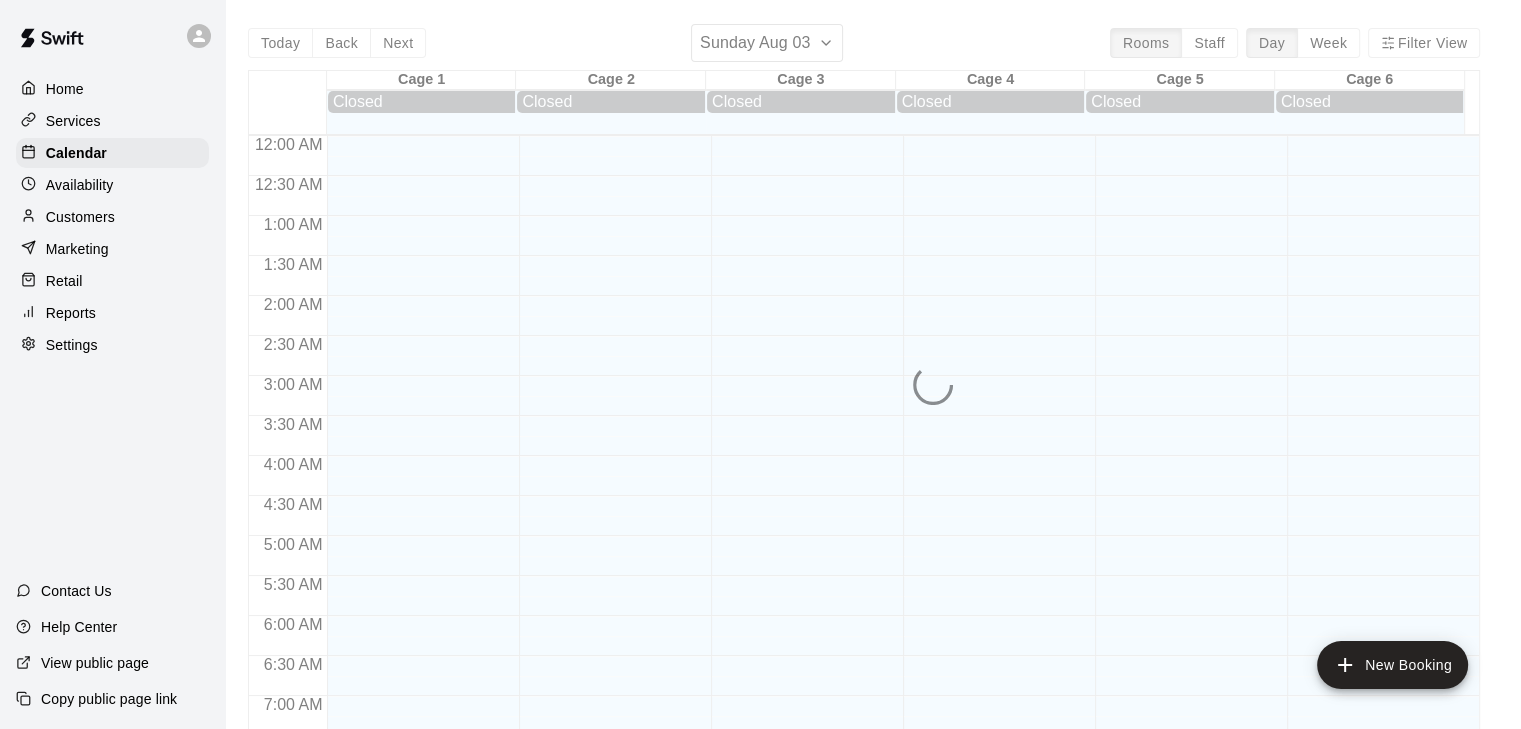 scroll, scrollTop: 1240, scrollLeft: 0, axis: vertical 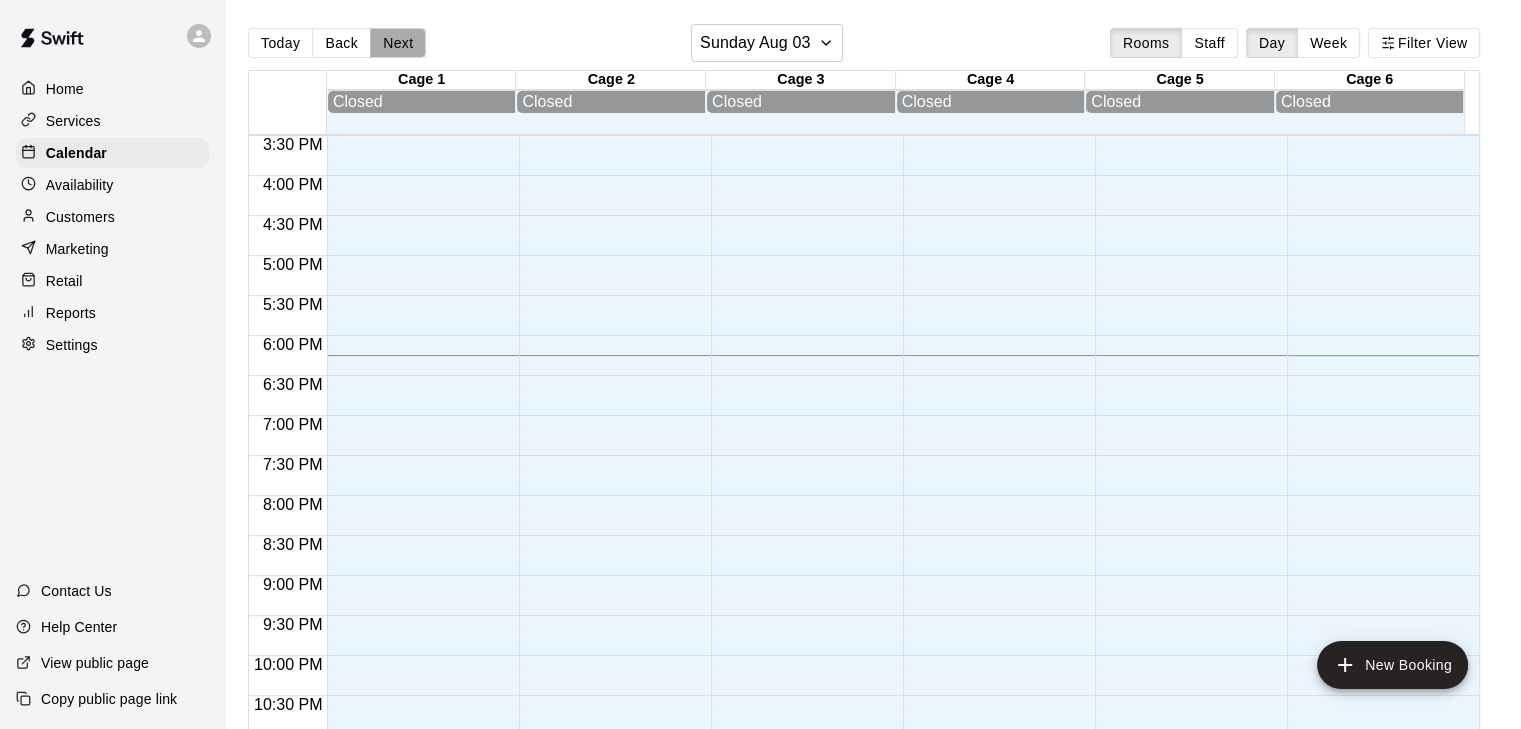 click on "Next" at bounding box center [398, 43] 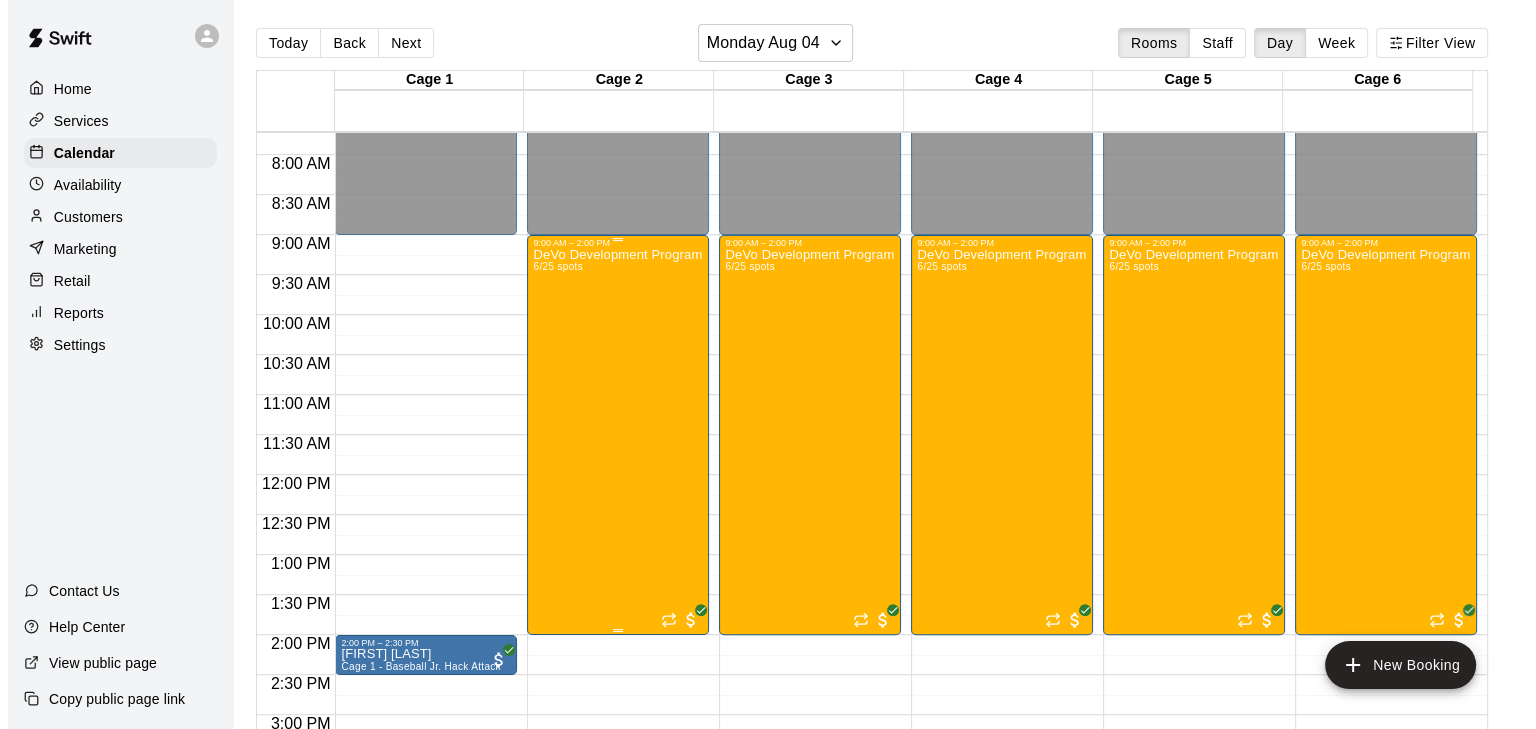 scroll, scrollTop: 590, scrollLeft: 0, axis: vertical 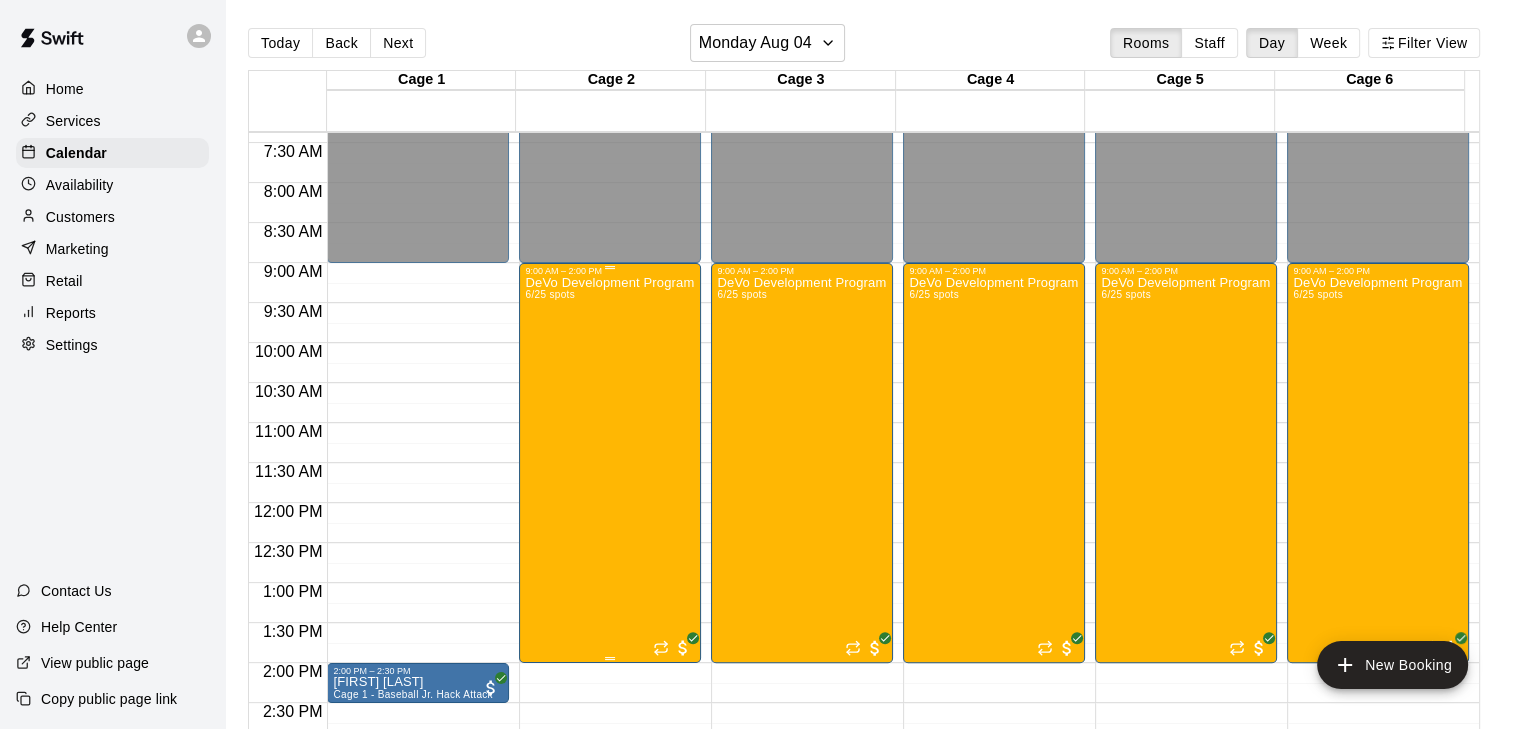click on "DeVo Development Program 8/04-8/07 6/25 spots" at bounding box center (610, 640) 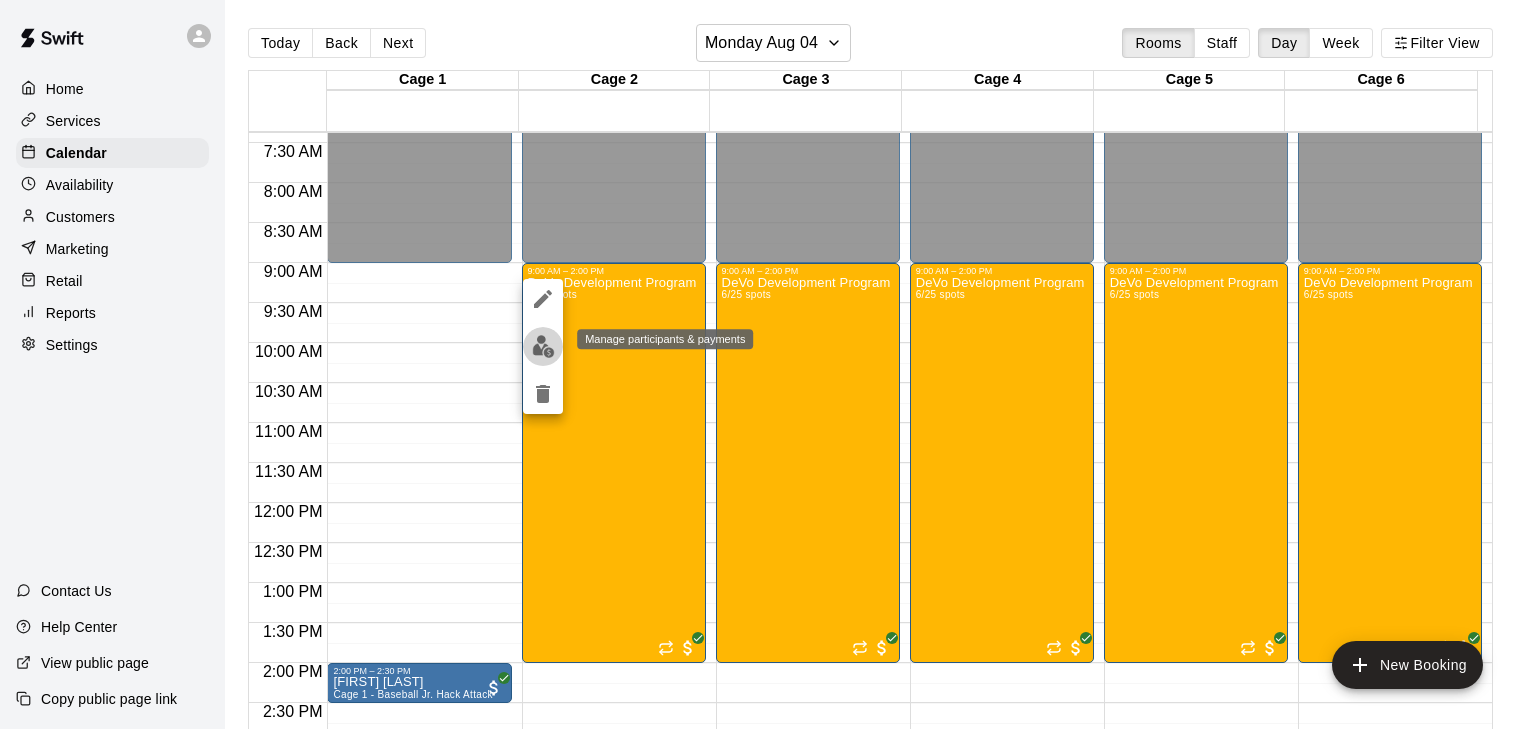 click at bounding box center (543, 346) 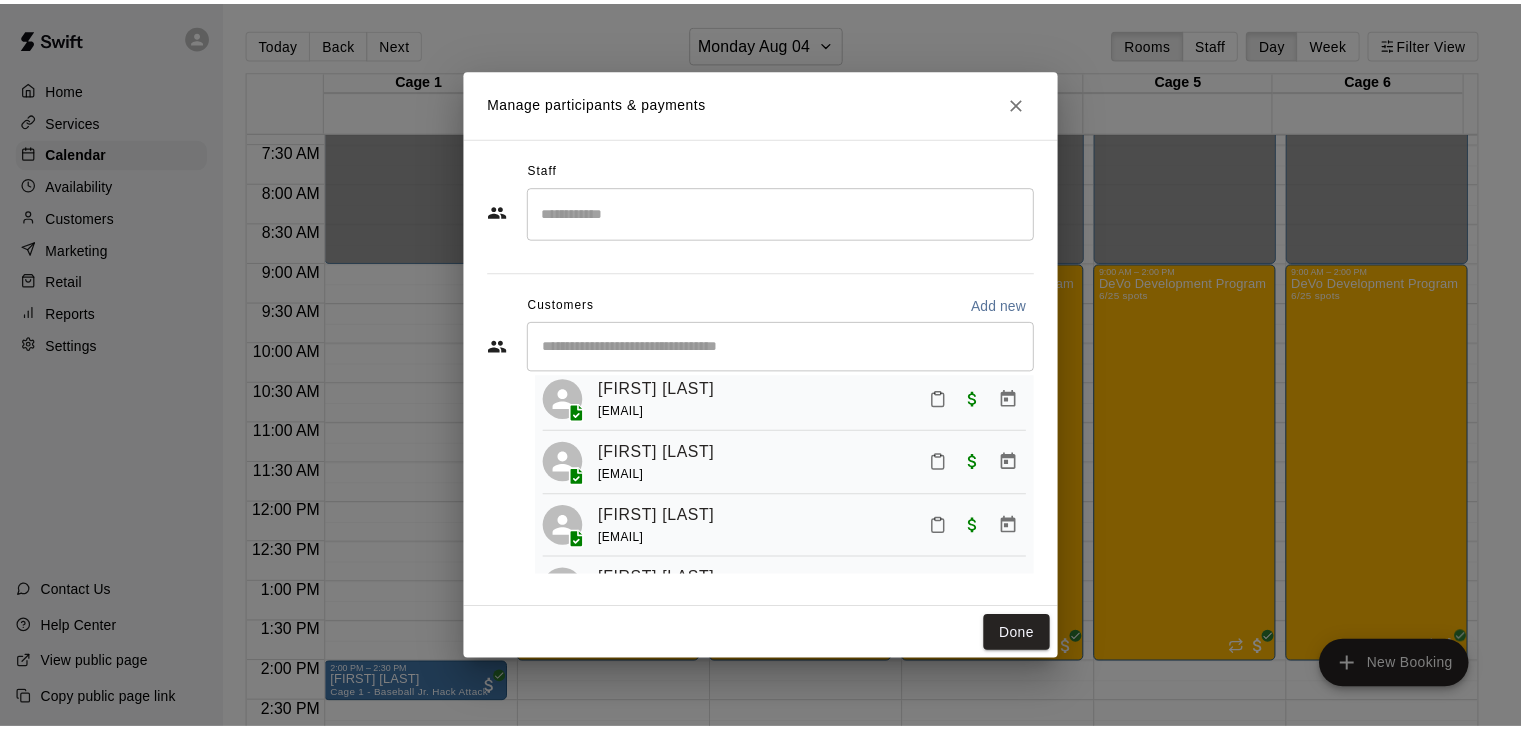 scroll, scrollTop: 249, scrollLeft: 0, axis: vertical 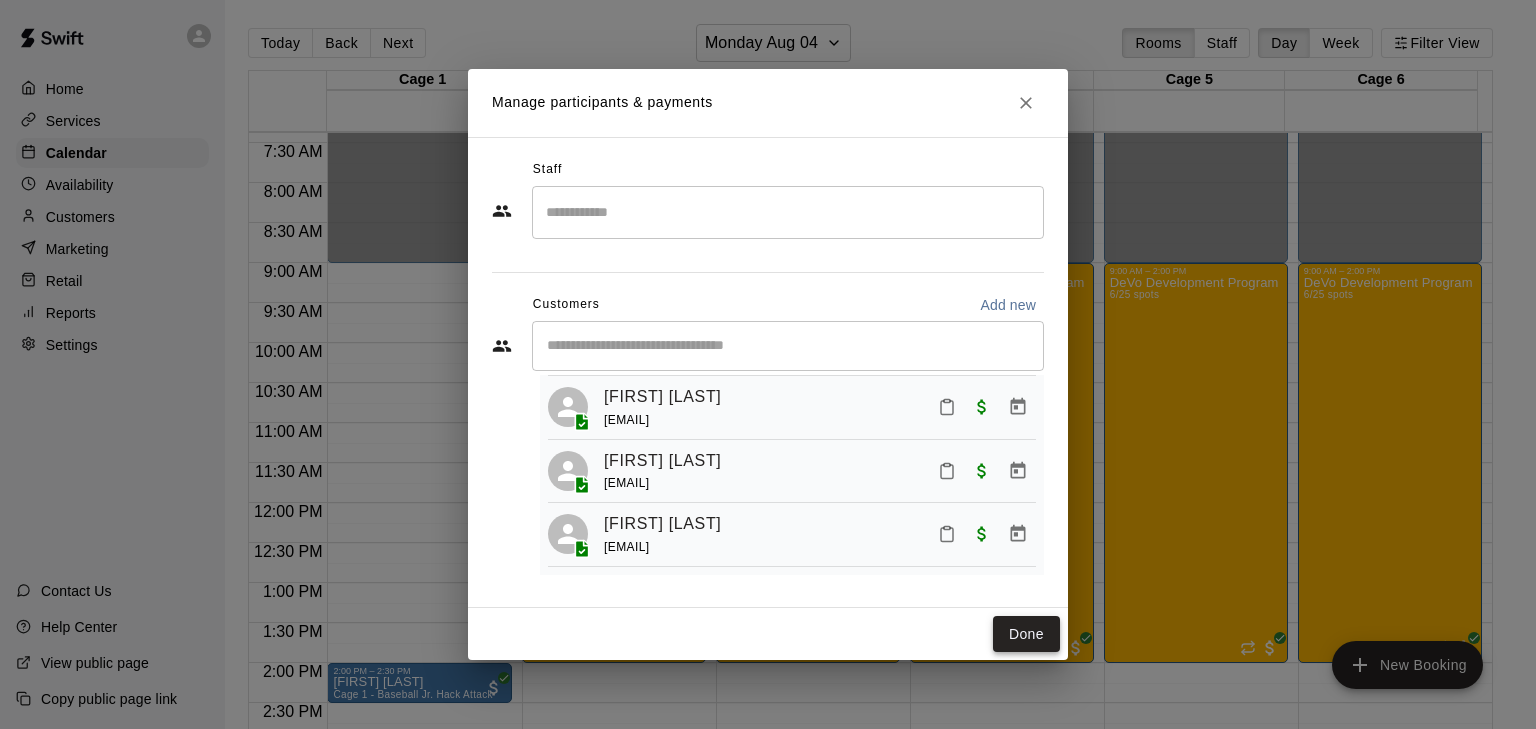 click on "Done" at bounding box center (1026, 634) 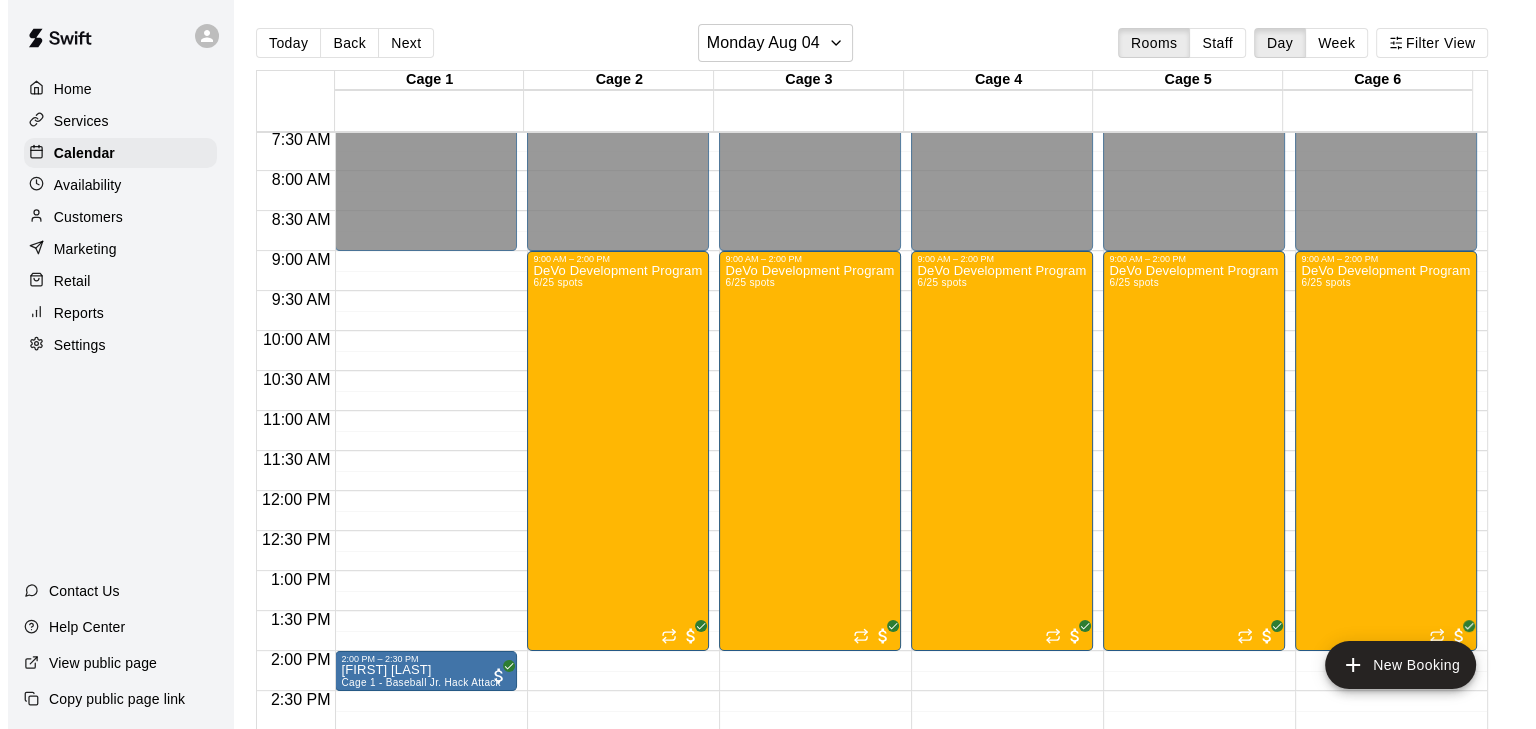 scroll, scrollTop: 568, scrollLeft: 0, axis: vertical 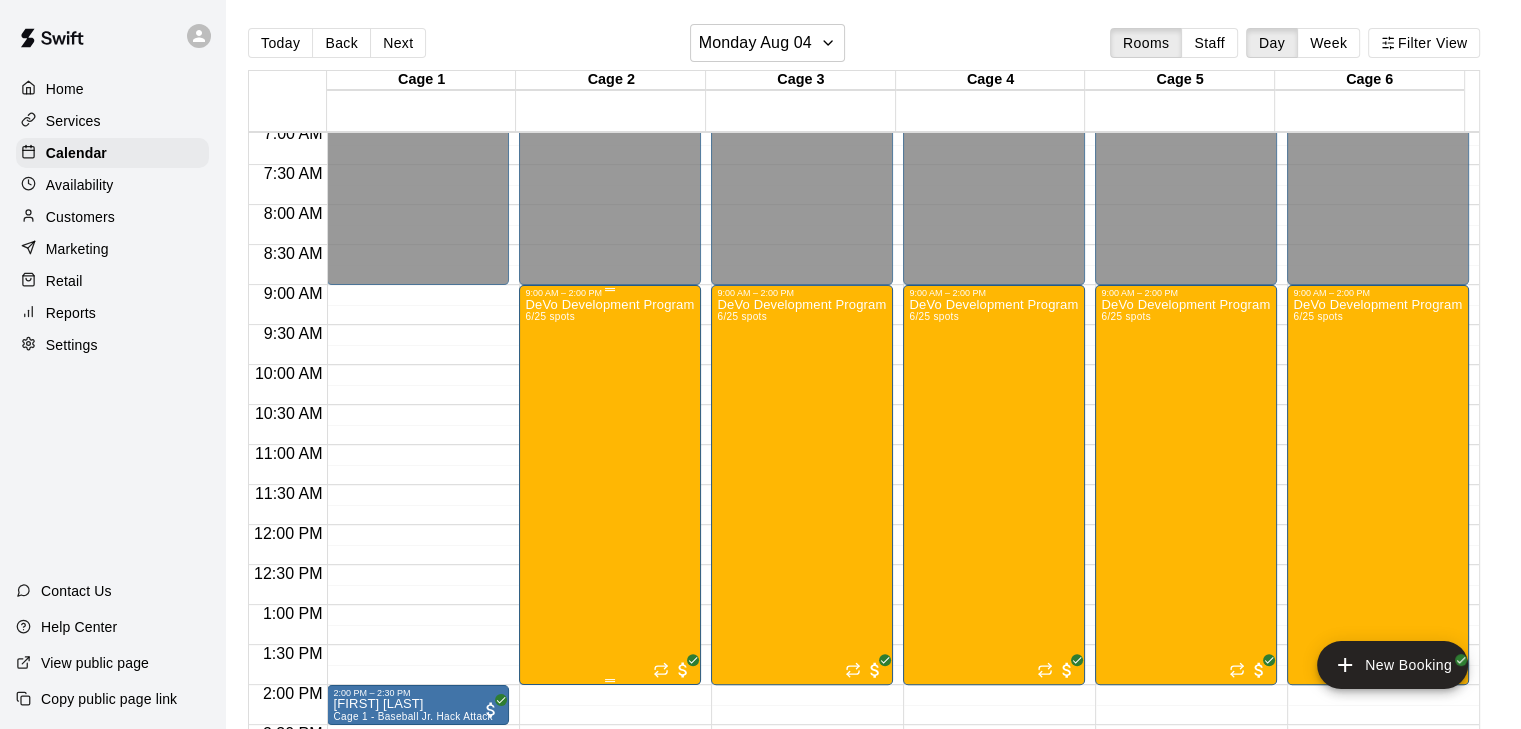click on "DeVo Development Program 8/04-8/07 6/25 spots" at bounding box center (610, 662) 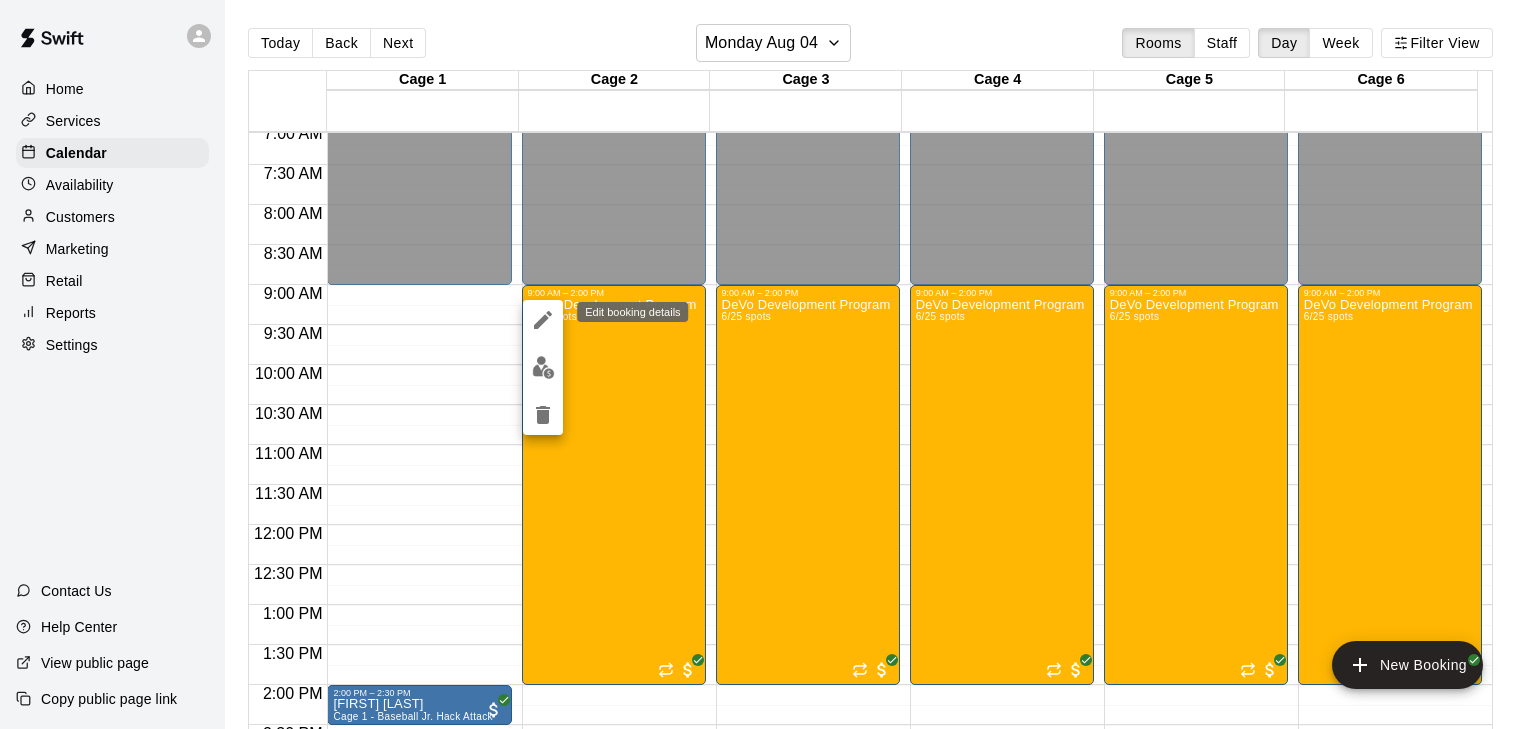 click 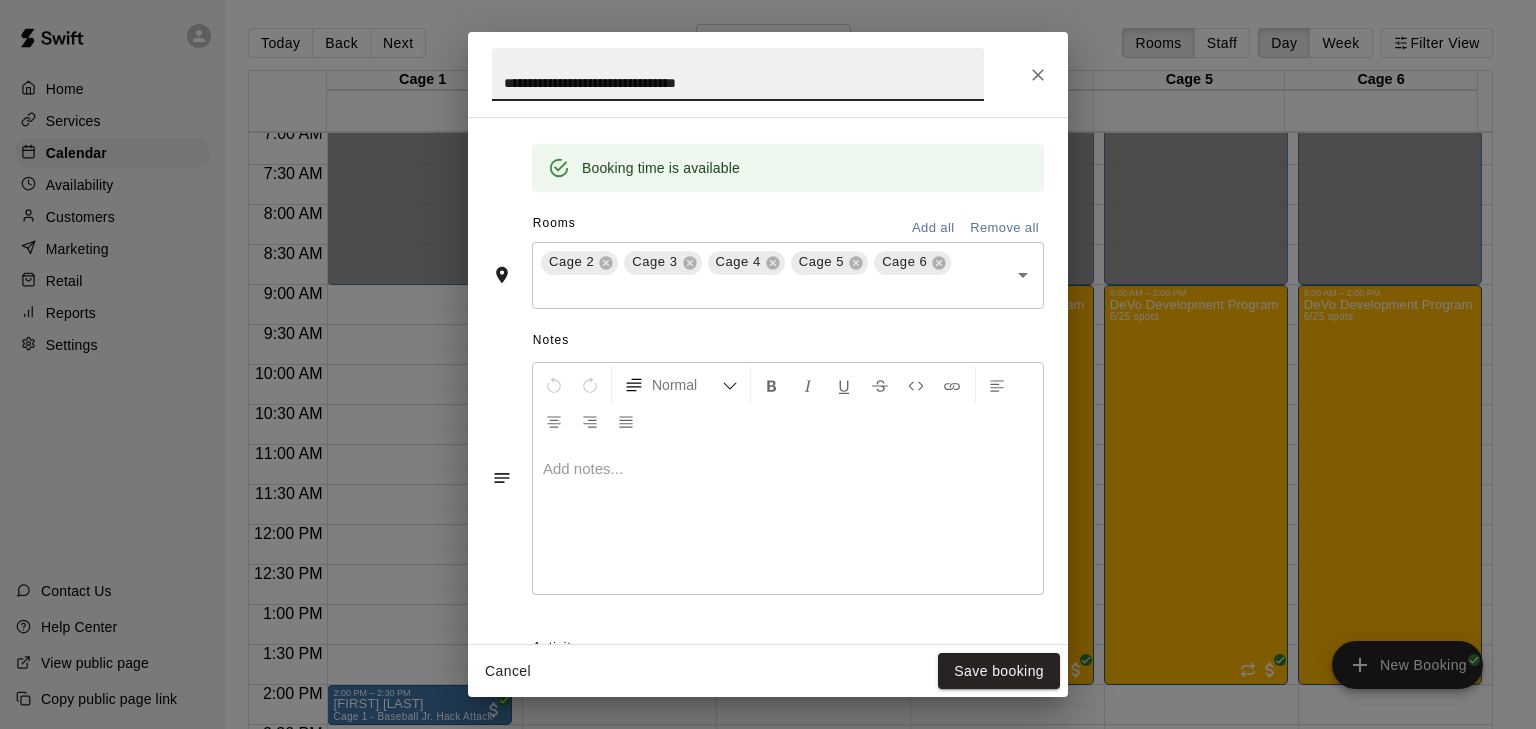 scroll, scrollTop: 494, scrollLeft: 0, axis: vertical 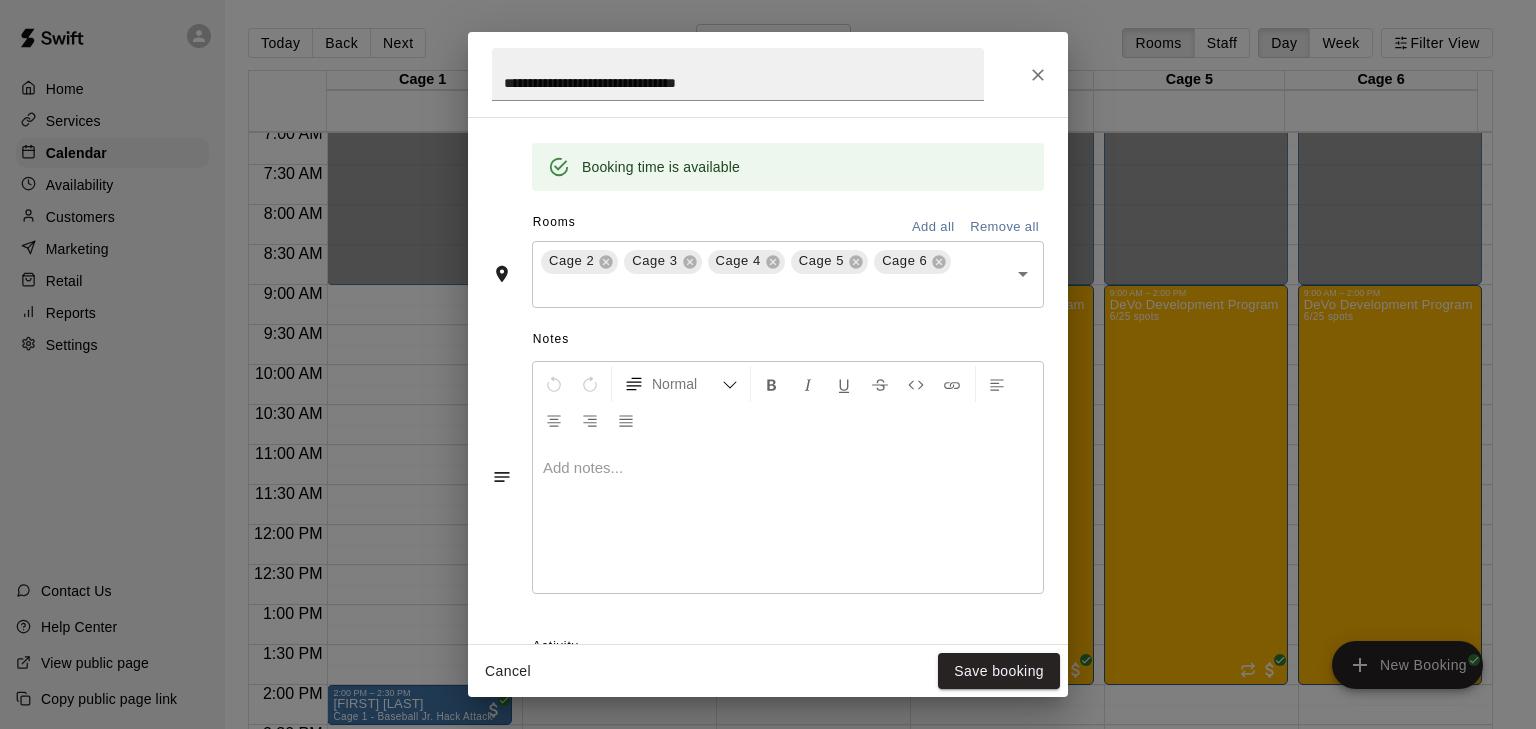 drag, startPoint x: 928, startPoint y: 231, endPoint x: 917, endPoint y: 225, distance: 12.529964 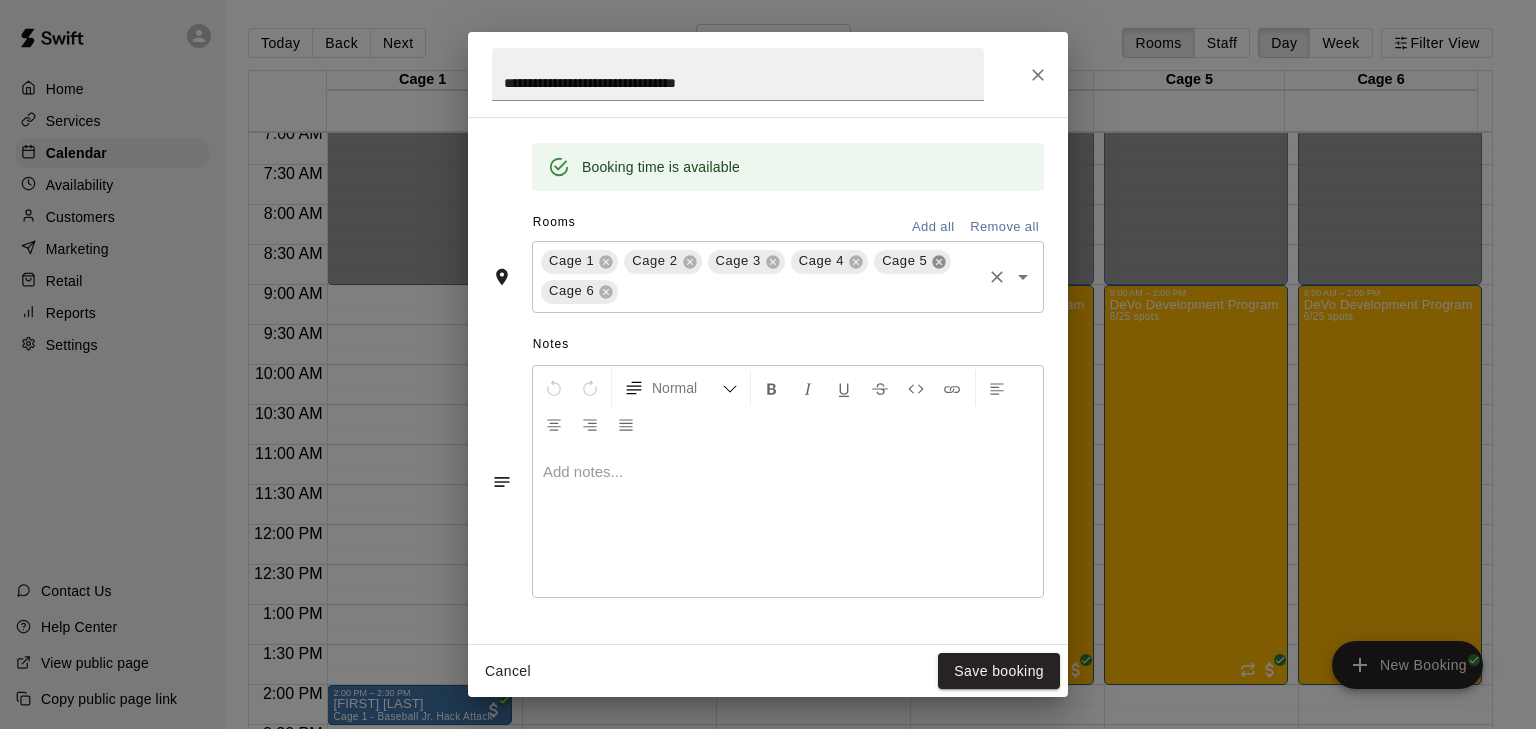 click 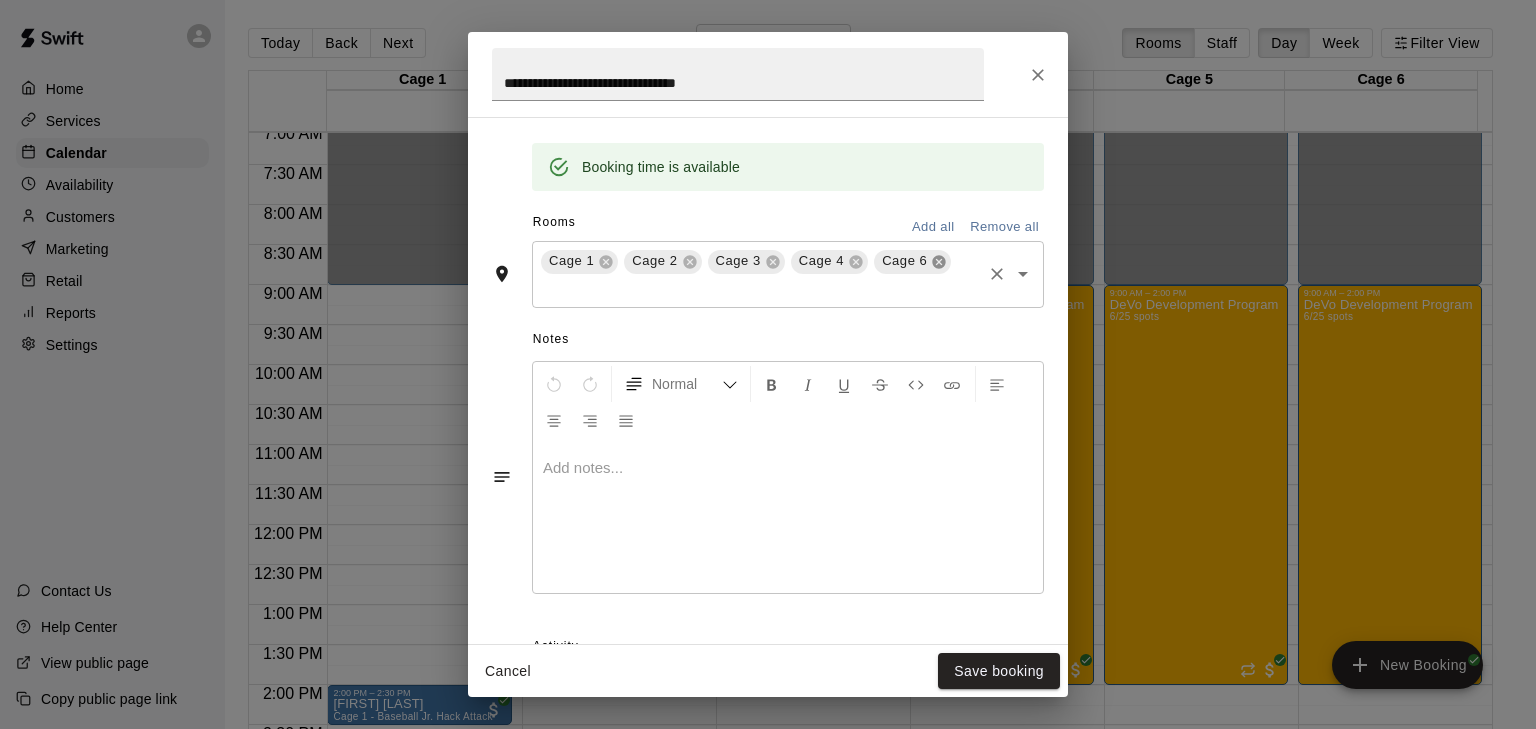 click 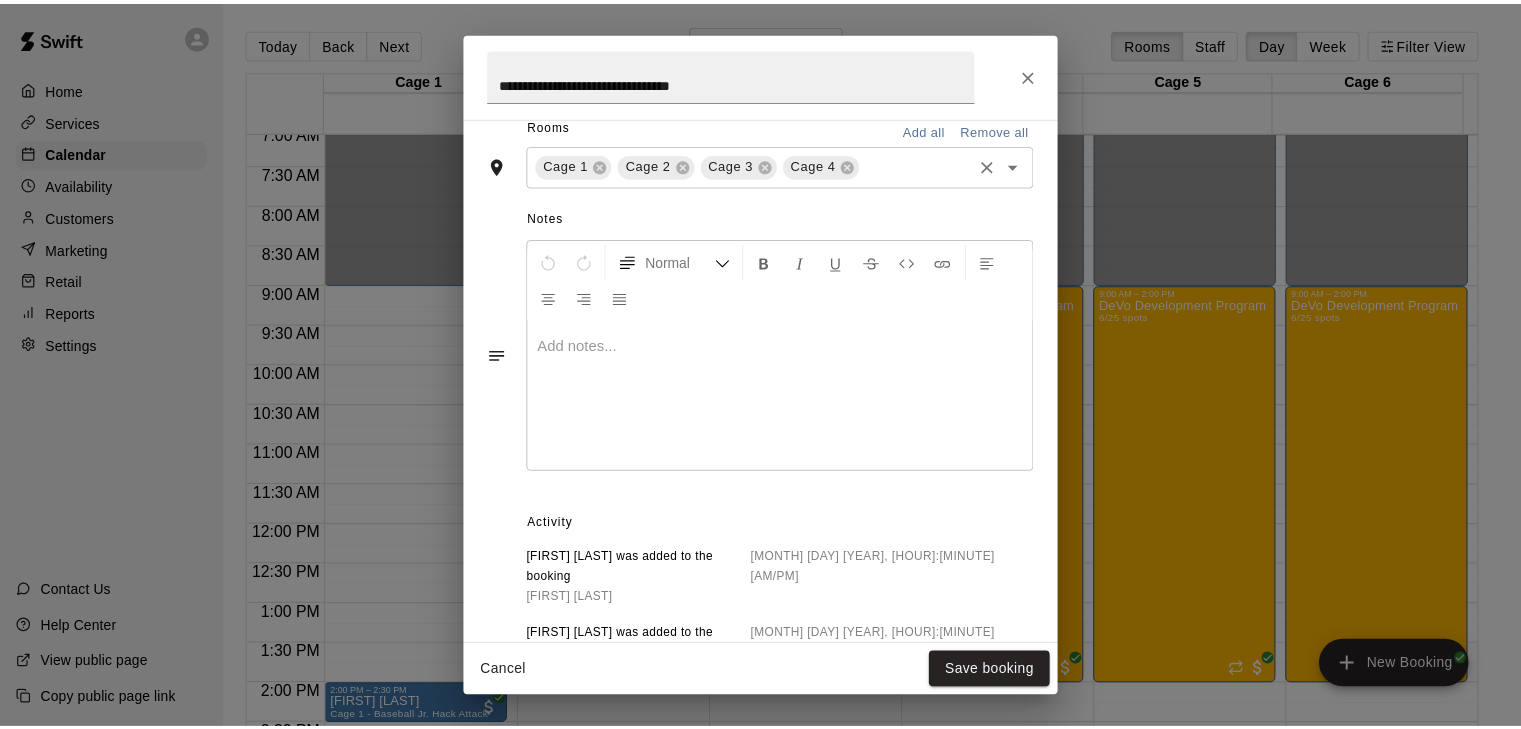 scroll, scrollTop: 603, scrollLeft: 0, axis: vertical 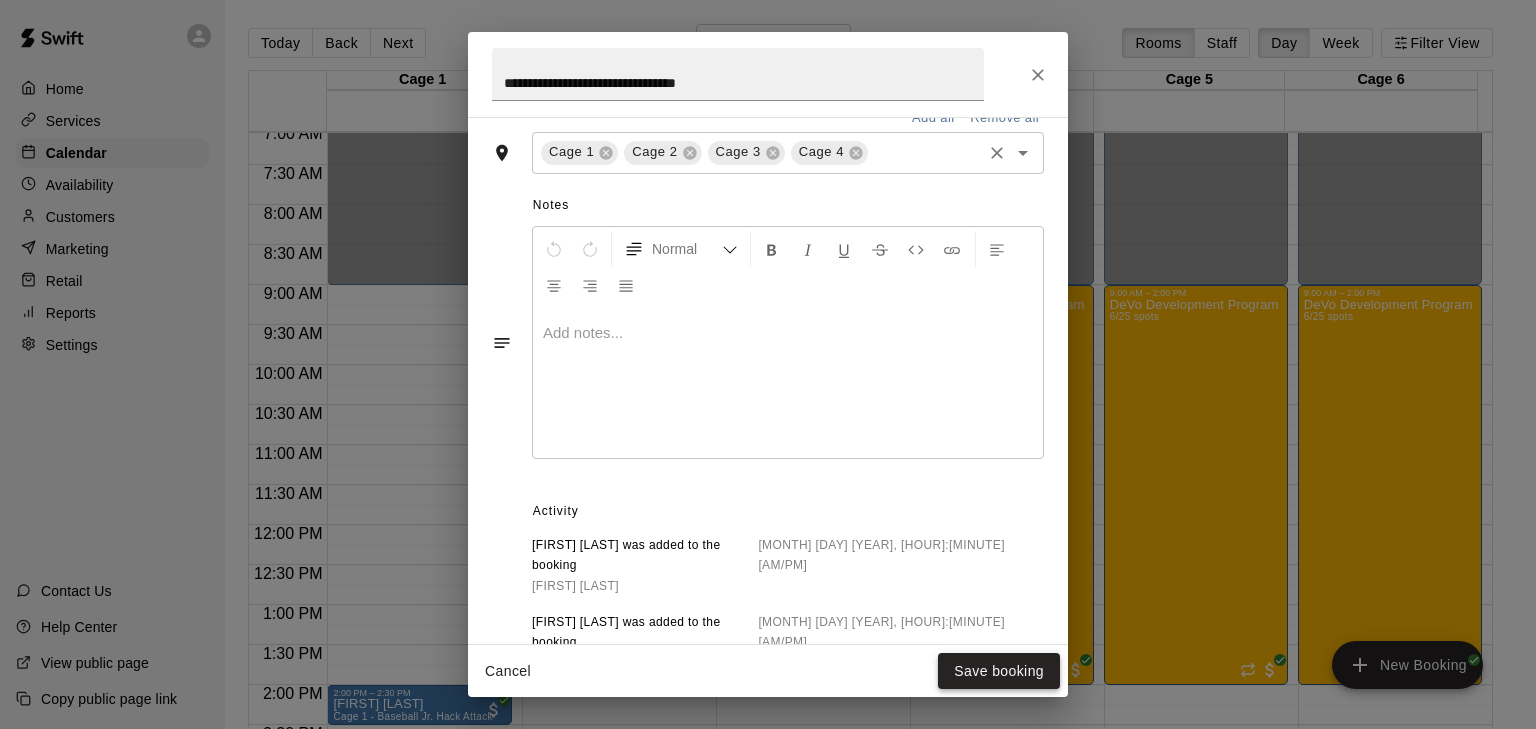 click on "Save booking" at bounding box center (999, 671) 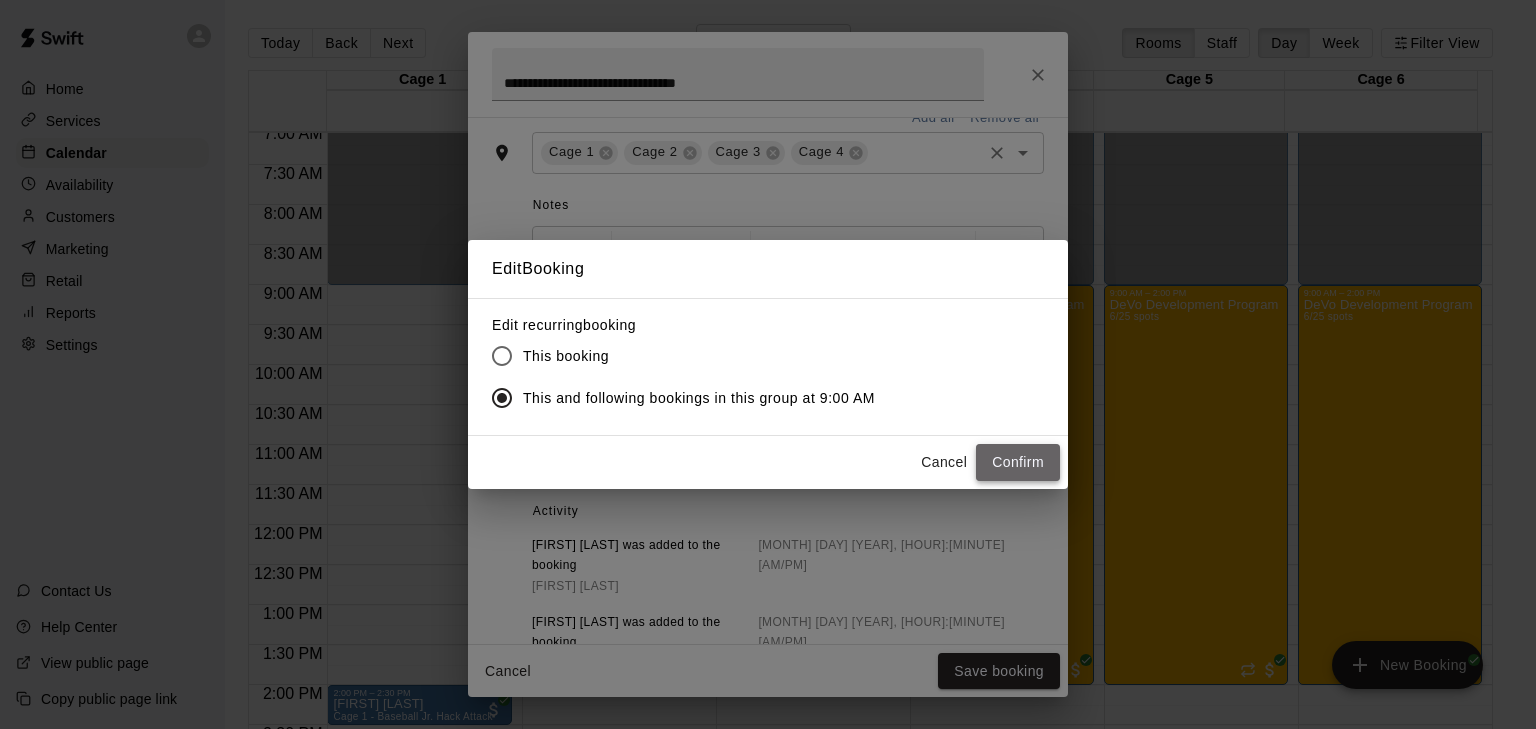 click on "Confirm" at bounding box center [1018, 462] 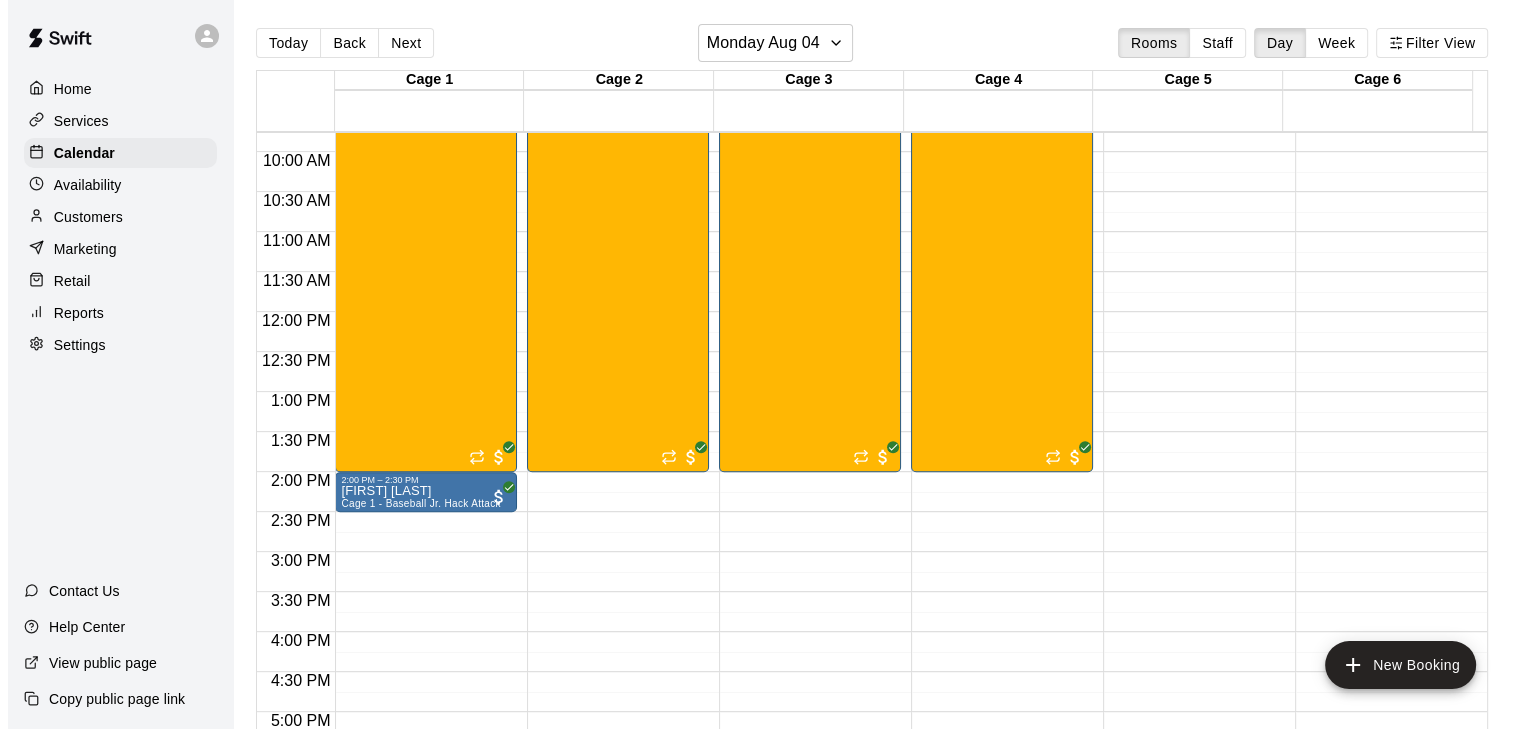 scroll, scrollTop: 783, scrollLeft: 0, axis: vertical 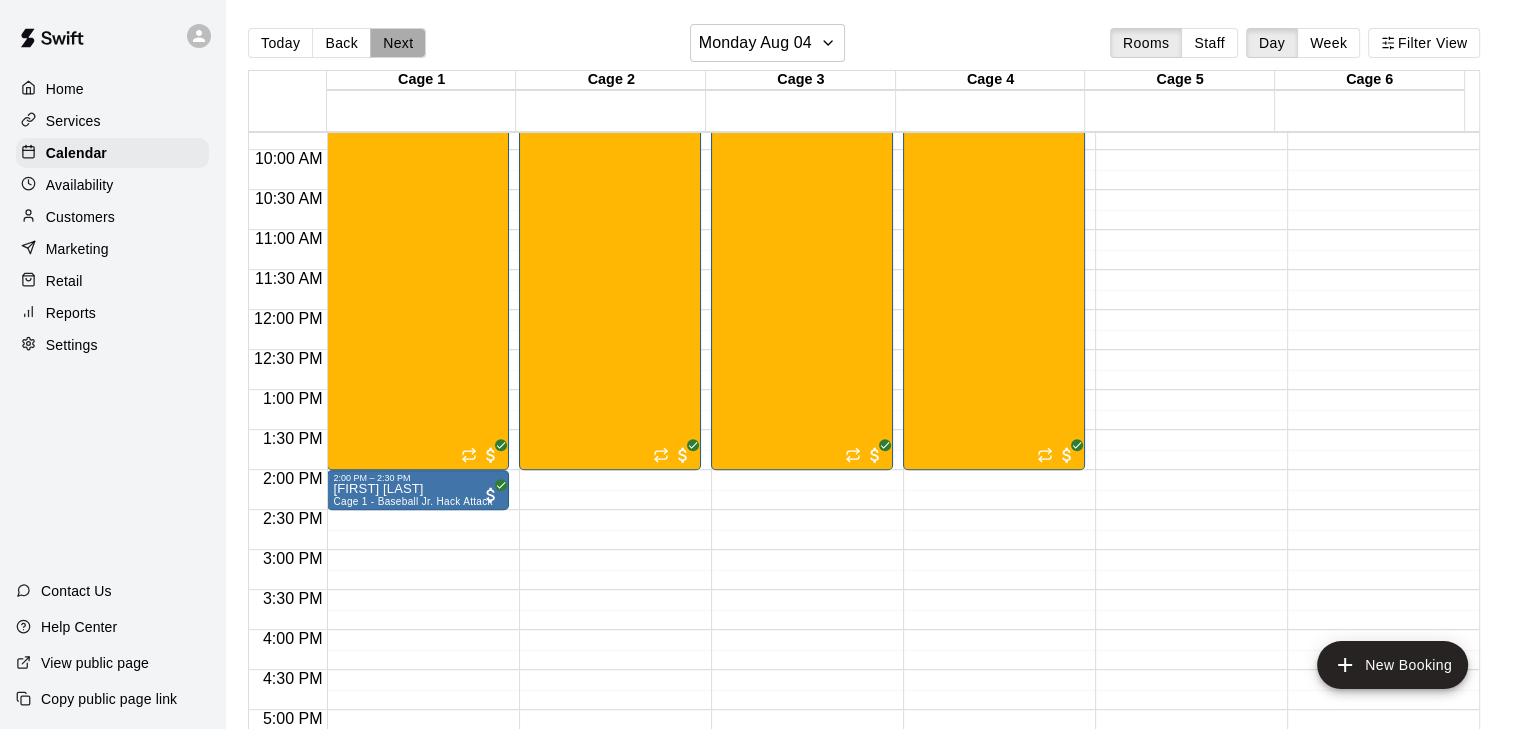 click on "Next" at bounding box center [398, 43] 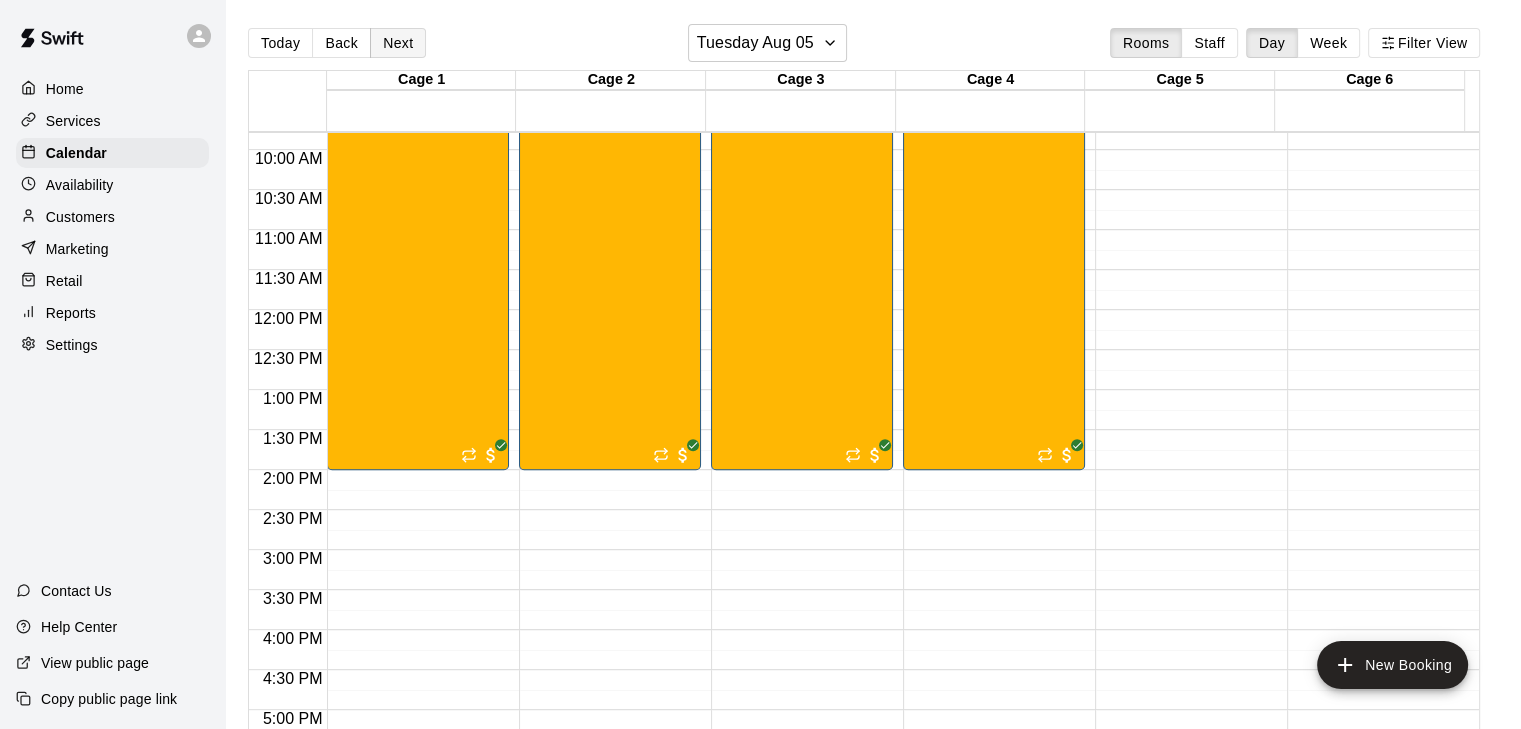click on "Next" at bounding box center [398, 43] 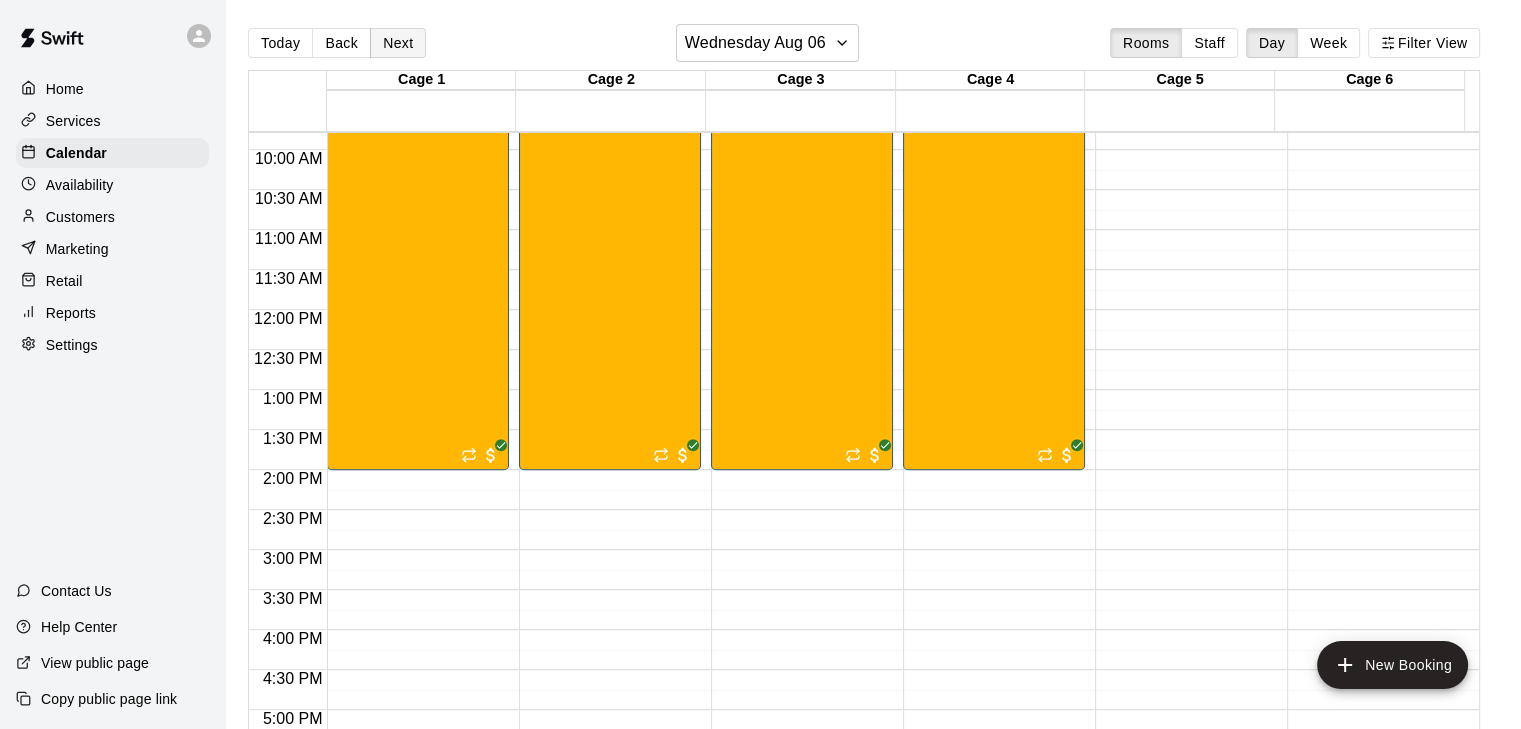 click on "Next" at bounding box center (398, 43) 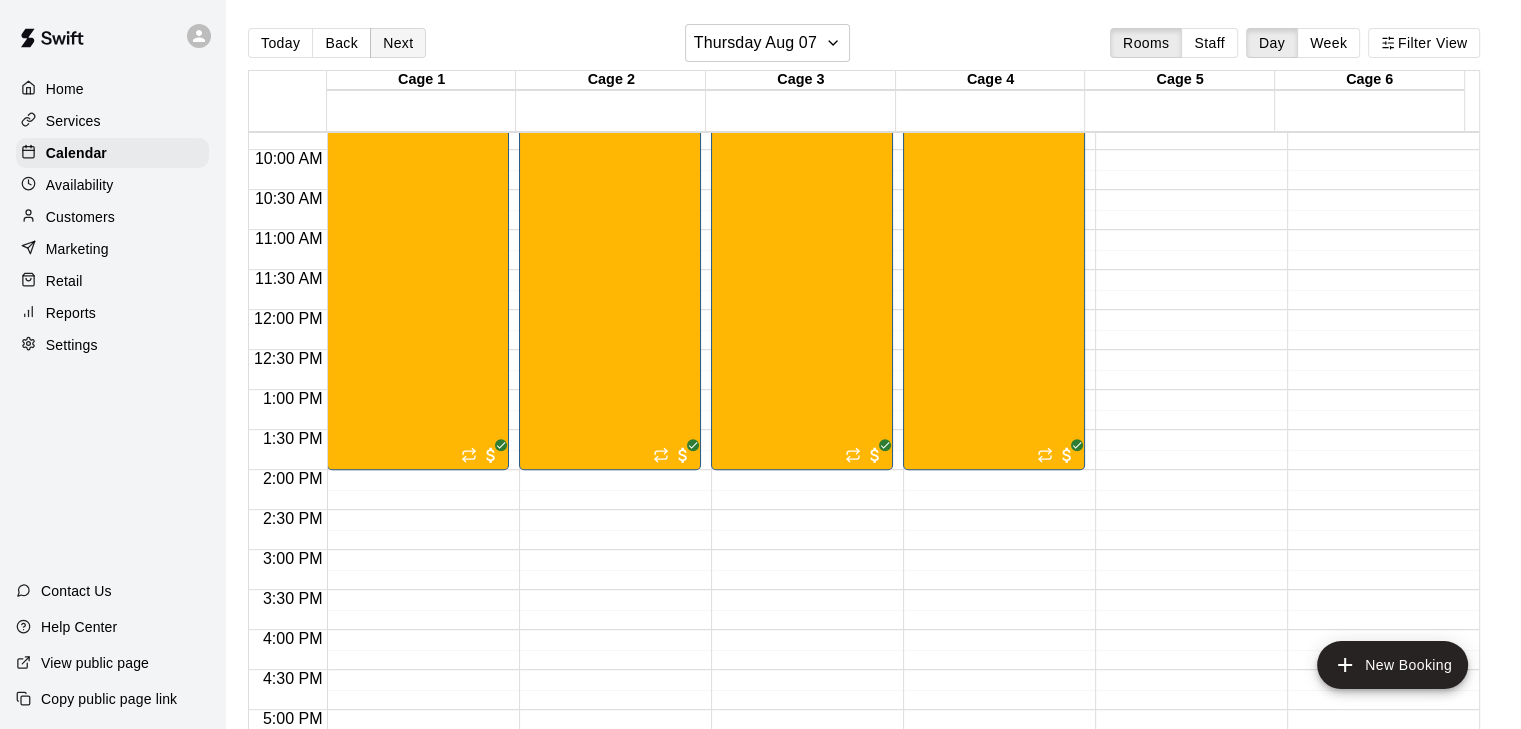 click on "Next" at bounding box center [398, 43] 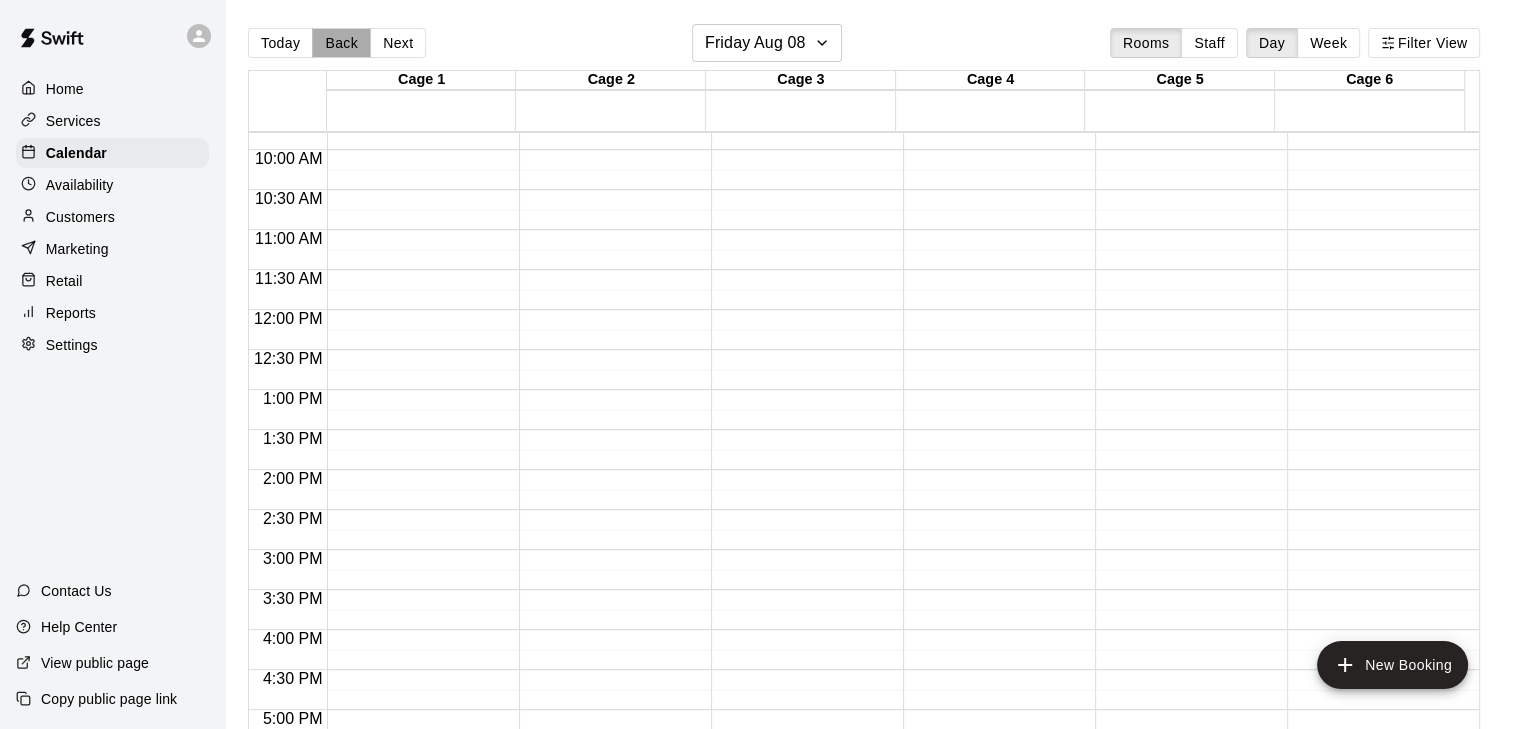 click on "Back" at bounding box center [341, 43] 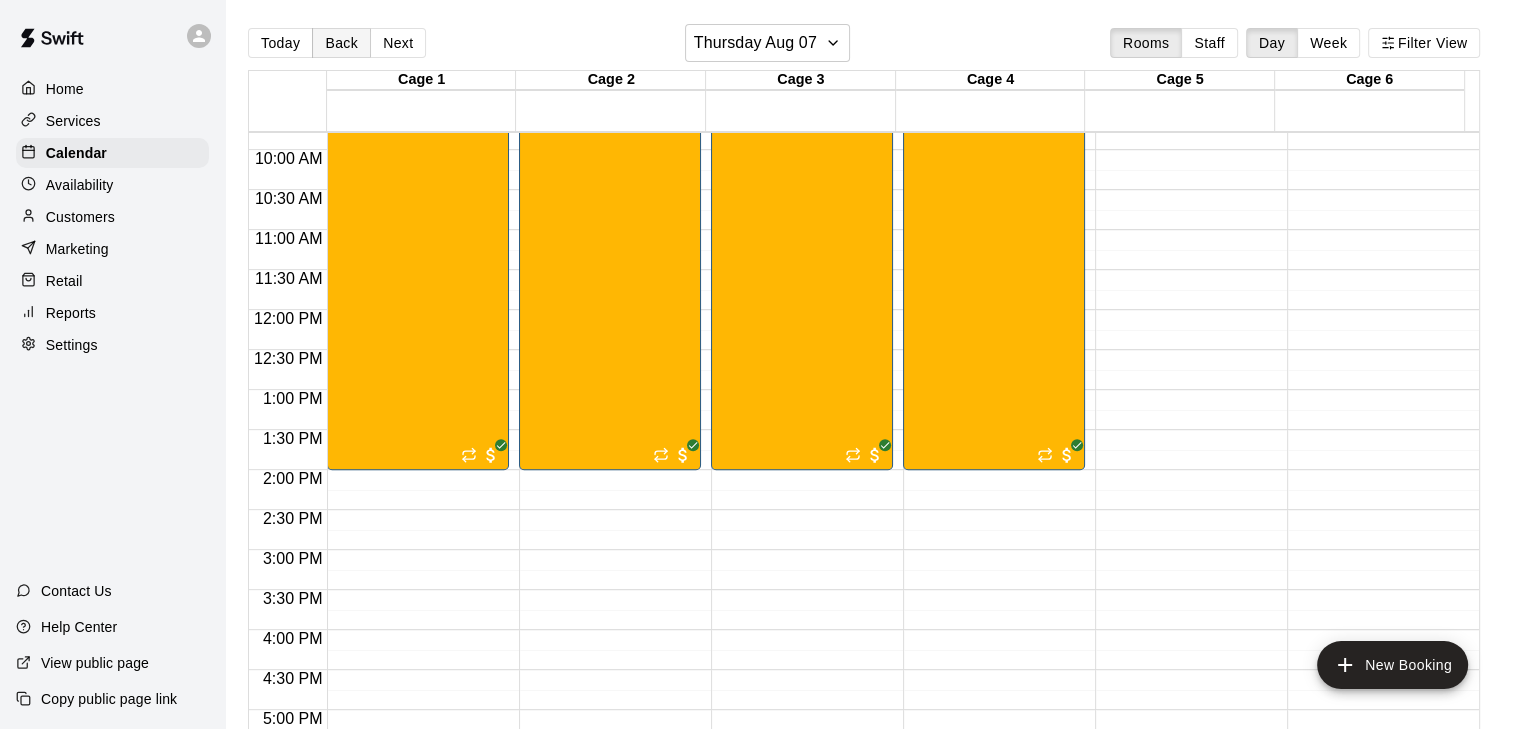 click on "Back" at bounding box center [341, 43] 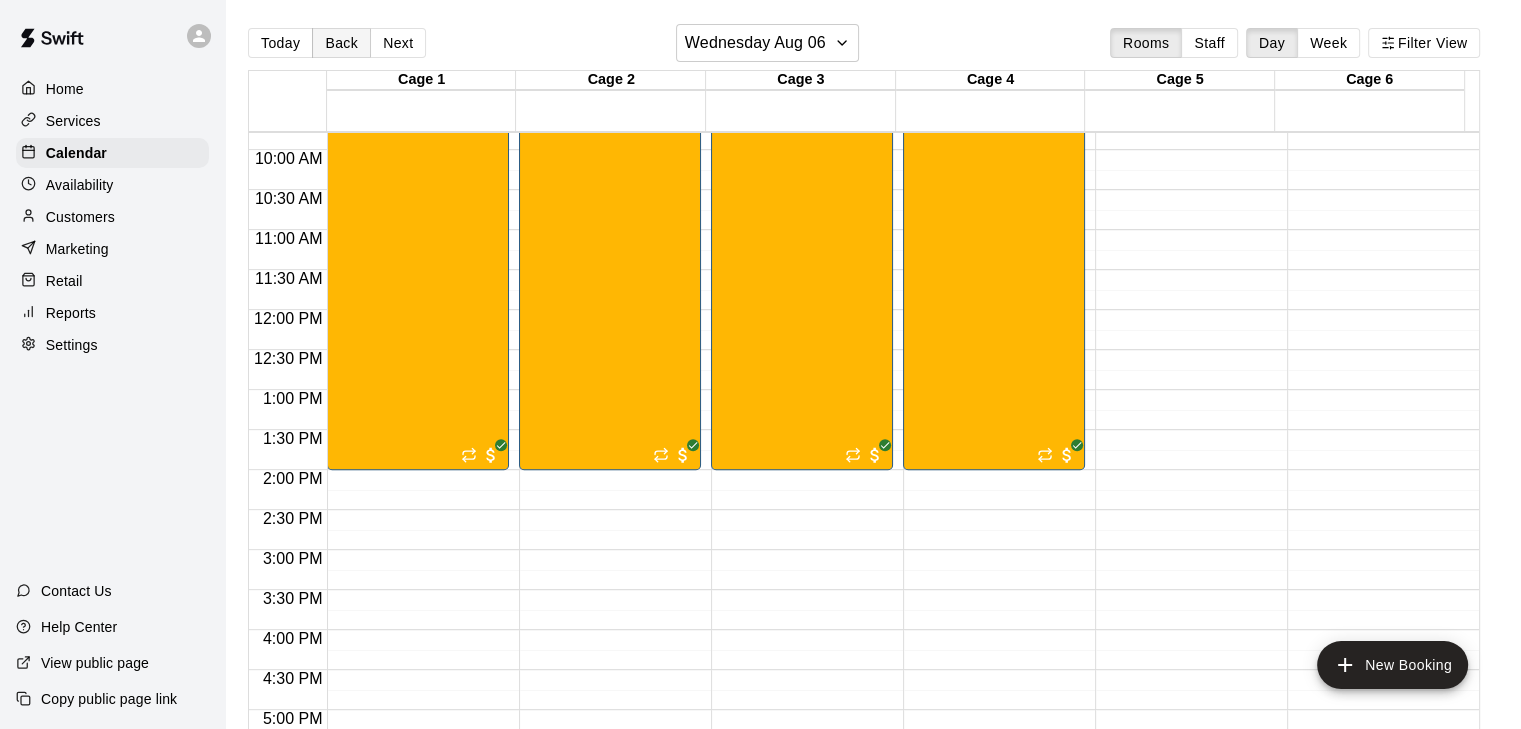 click on "Back" at bounding box center [341, 43] 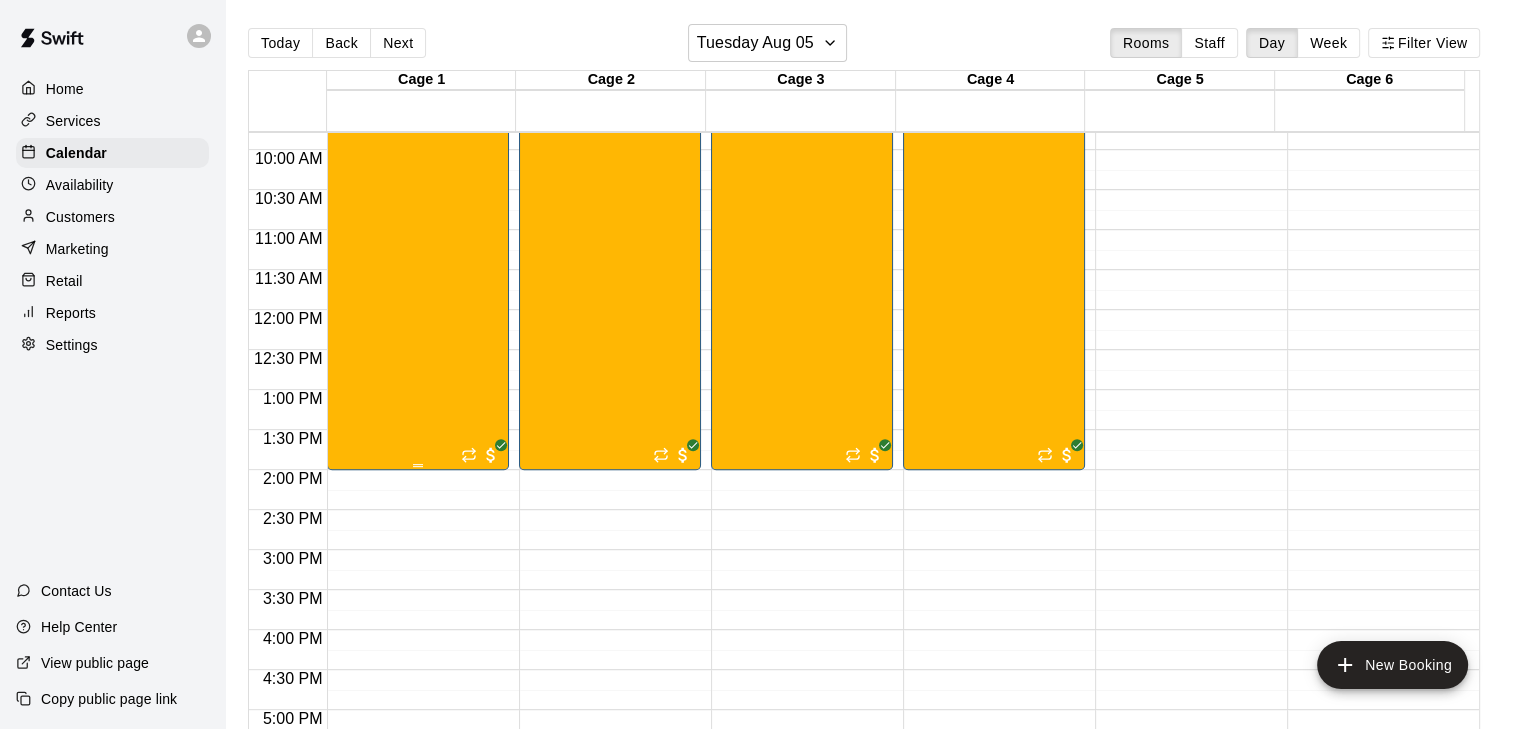 click on "DeVo Development Program 8/04-8/07 6/25 spots" at bounding box center [418, 447] 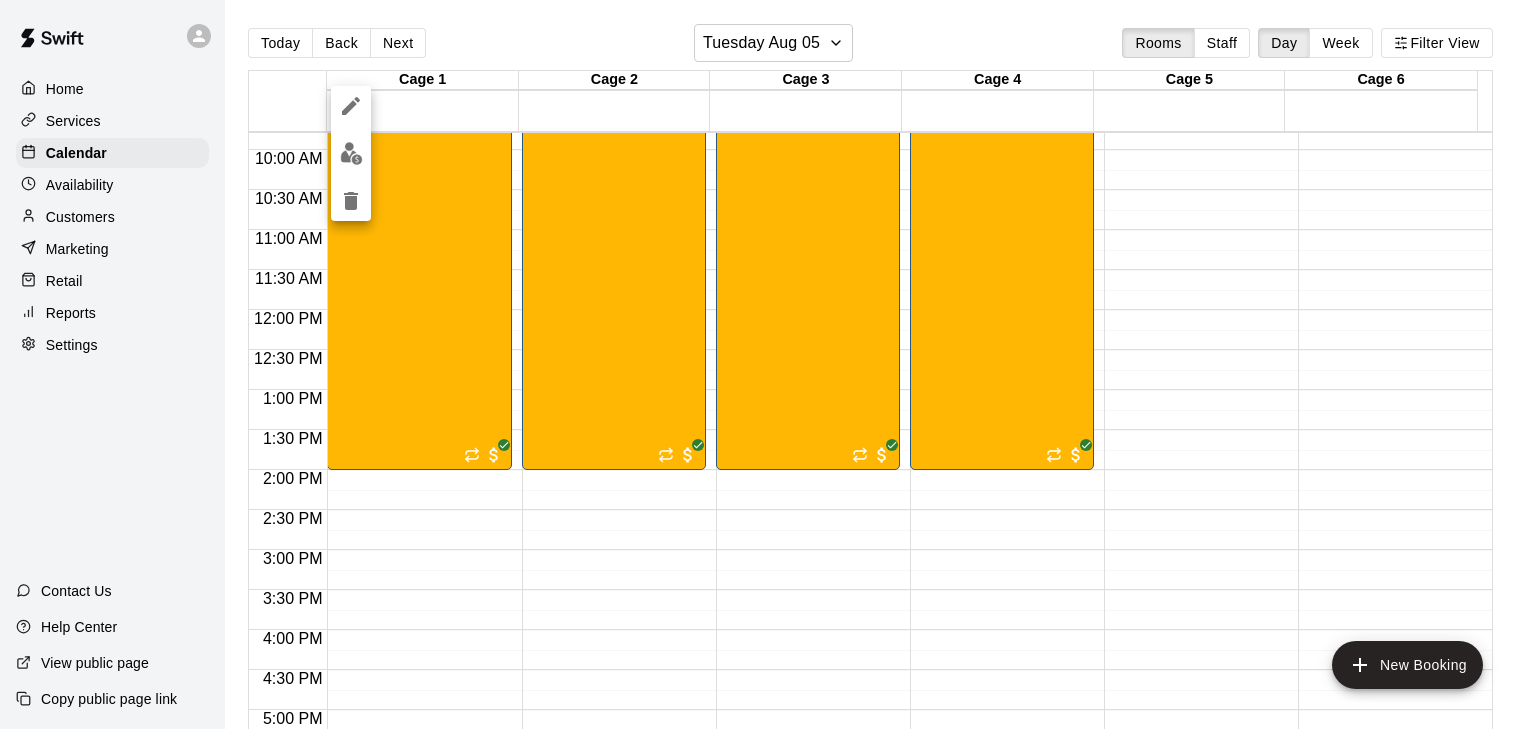 click at bounding box center [768, 364] 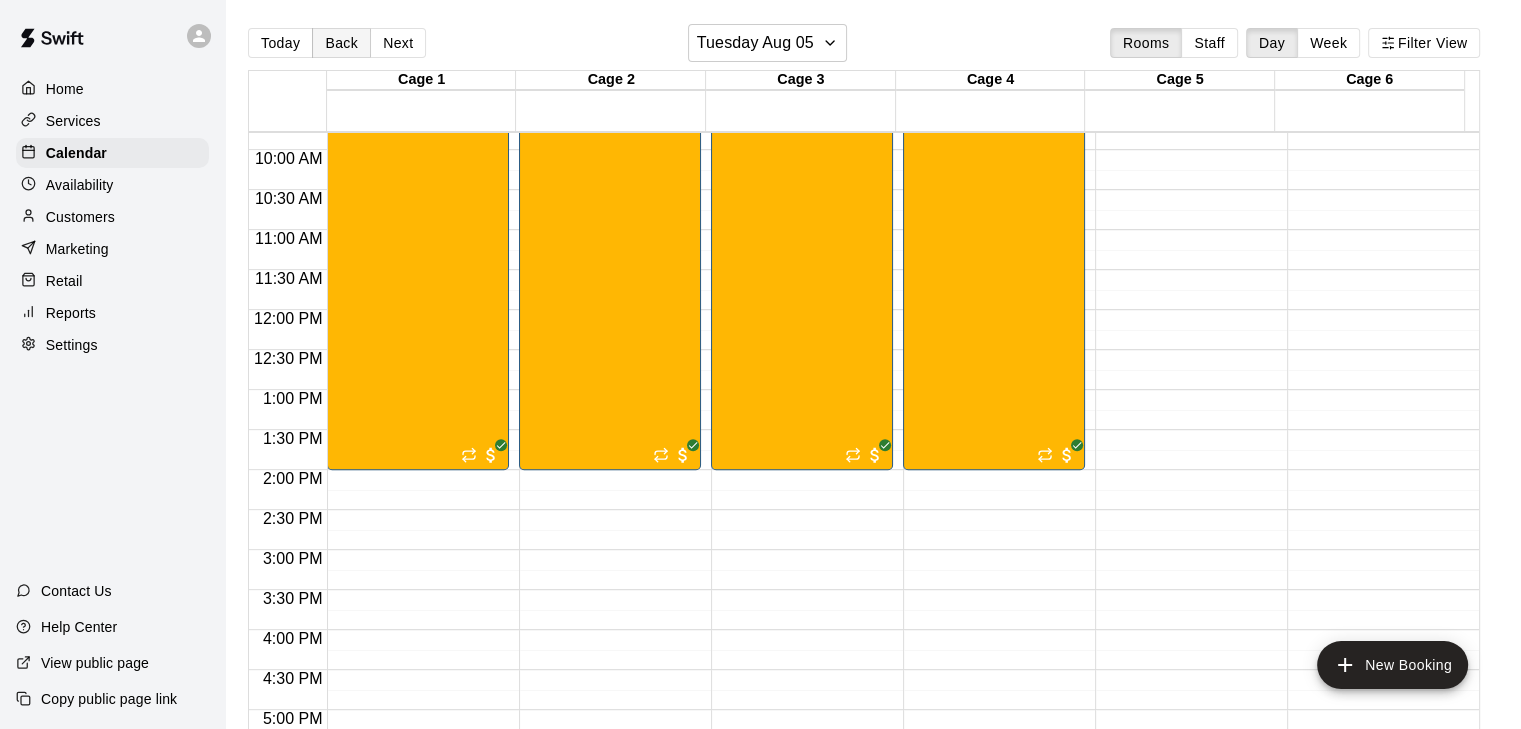 click on "Back" at bounding box center (341, 43) 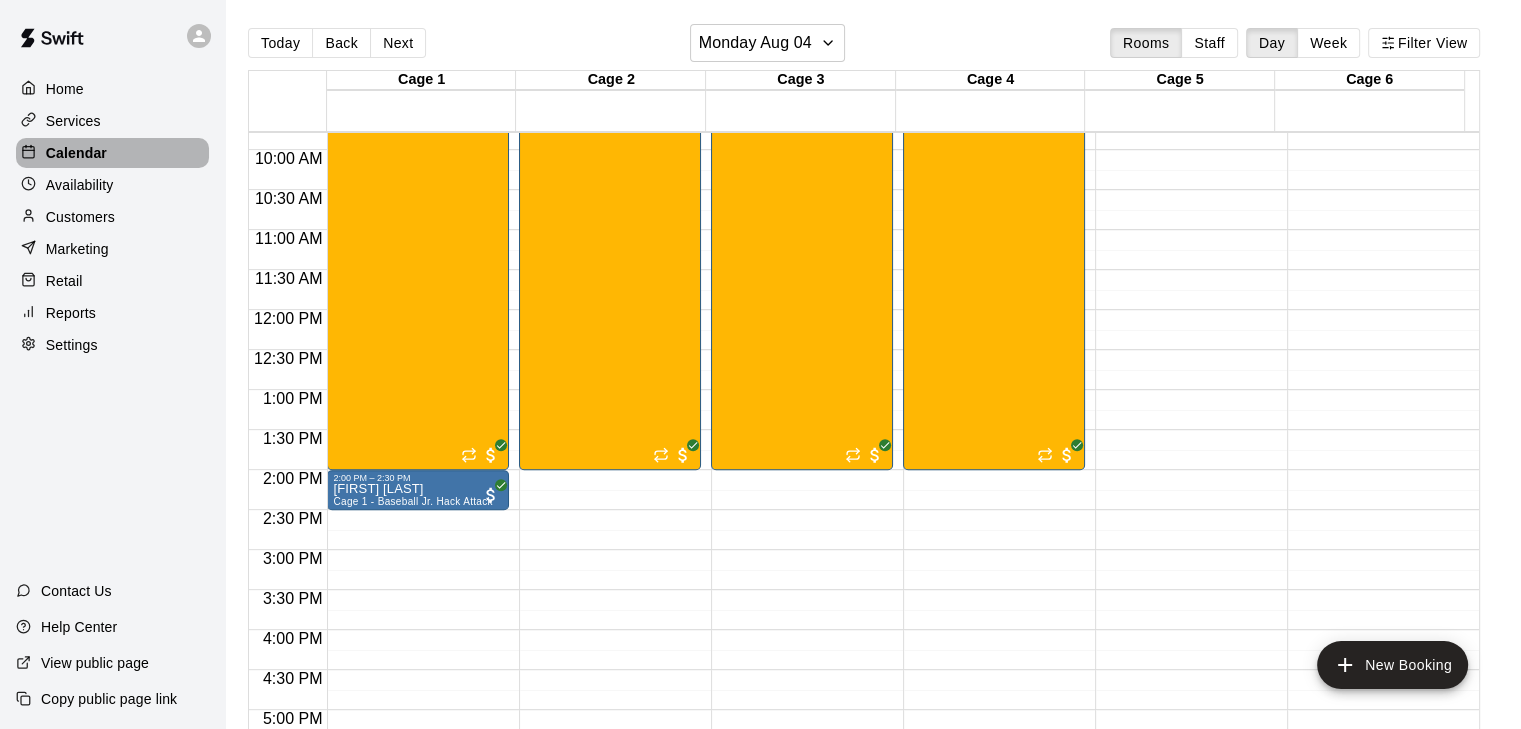 click on "Calendar" at bounding box center [76, 153] 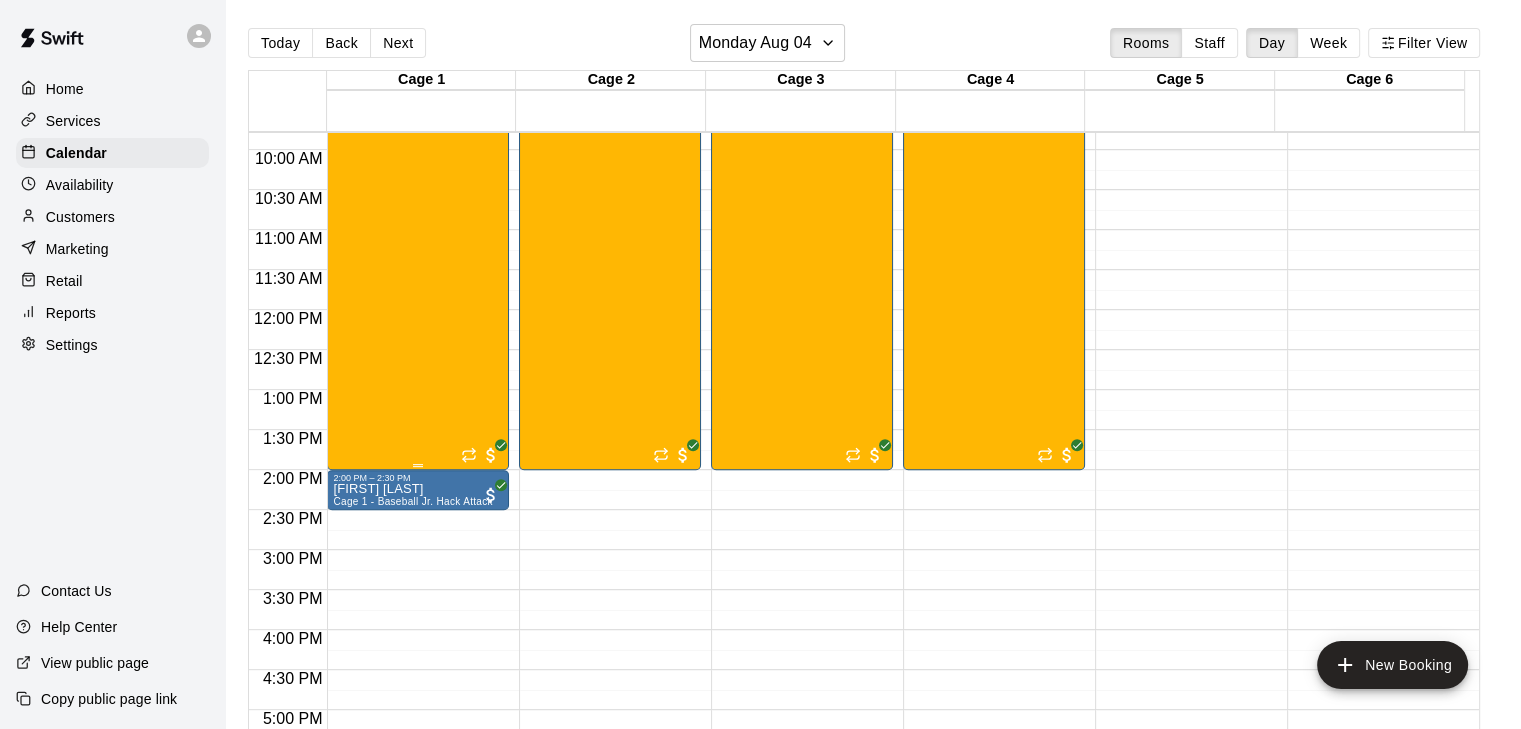click on "DeVo Development Program 8/04-8/07 6/25 spots" at bounding box center [418, 447] 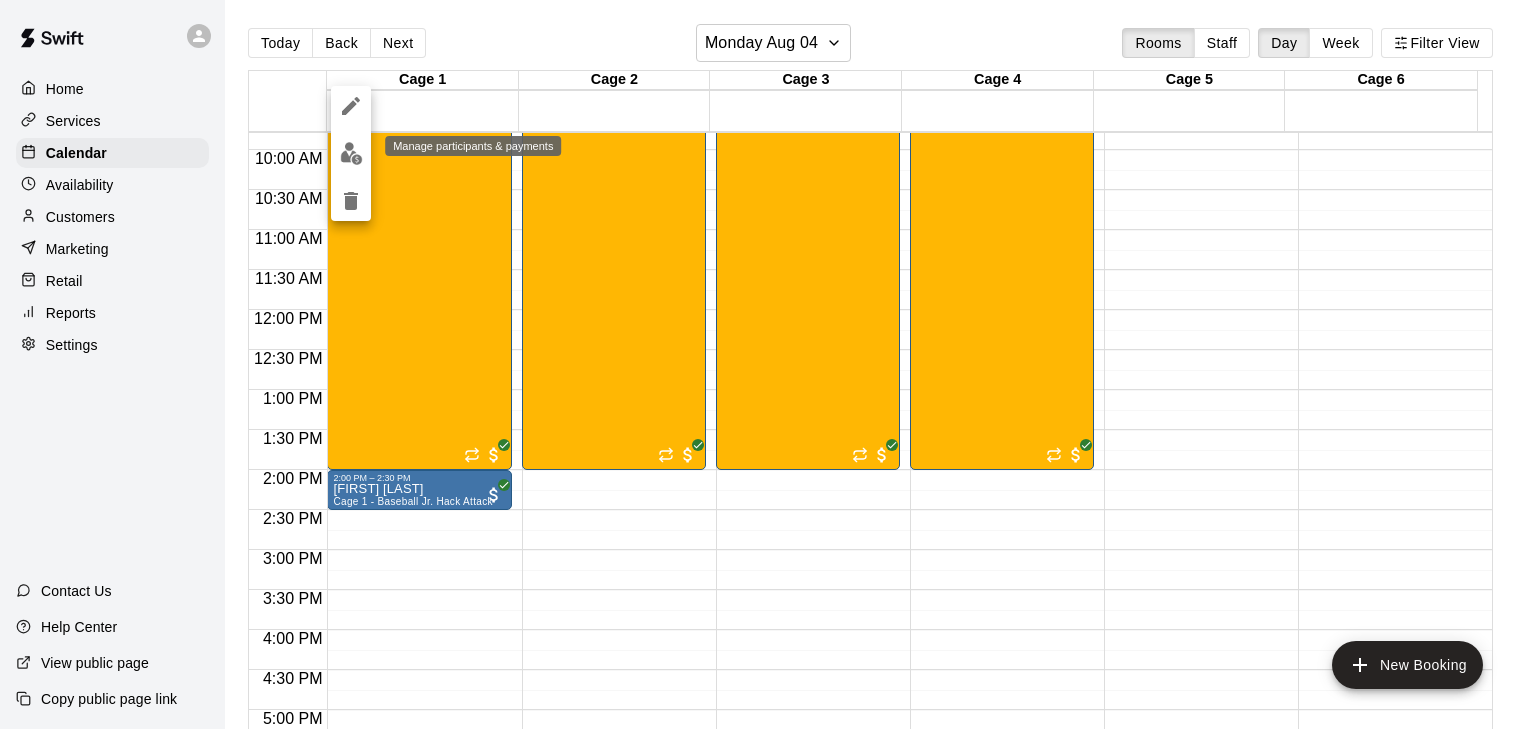 click at bounding box center [351, 153] 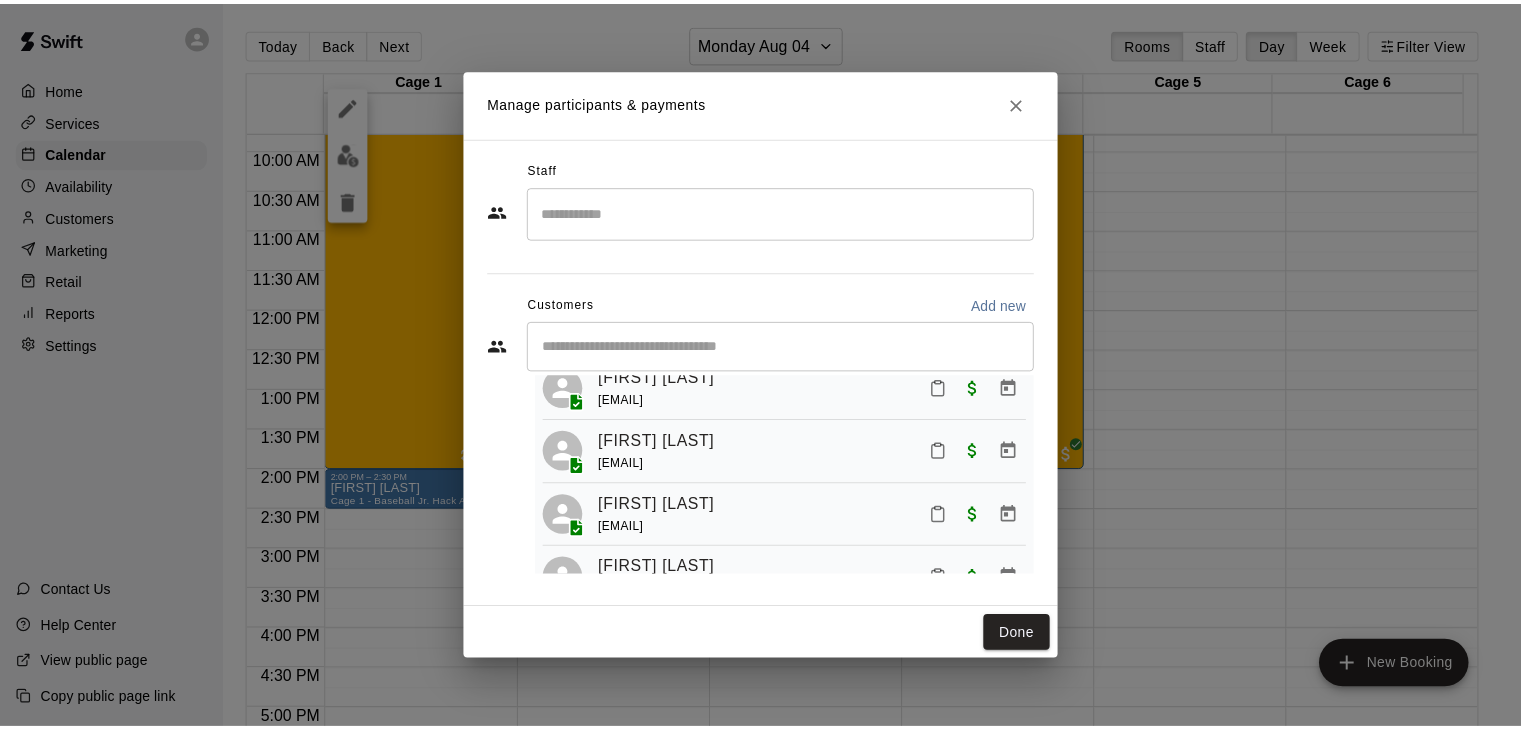 scroll, scrollTop: 249, scrollLeft: 0, axis: vertical 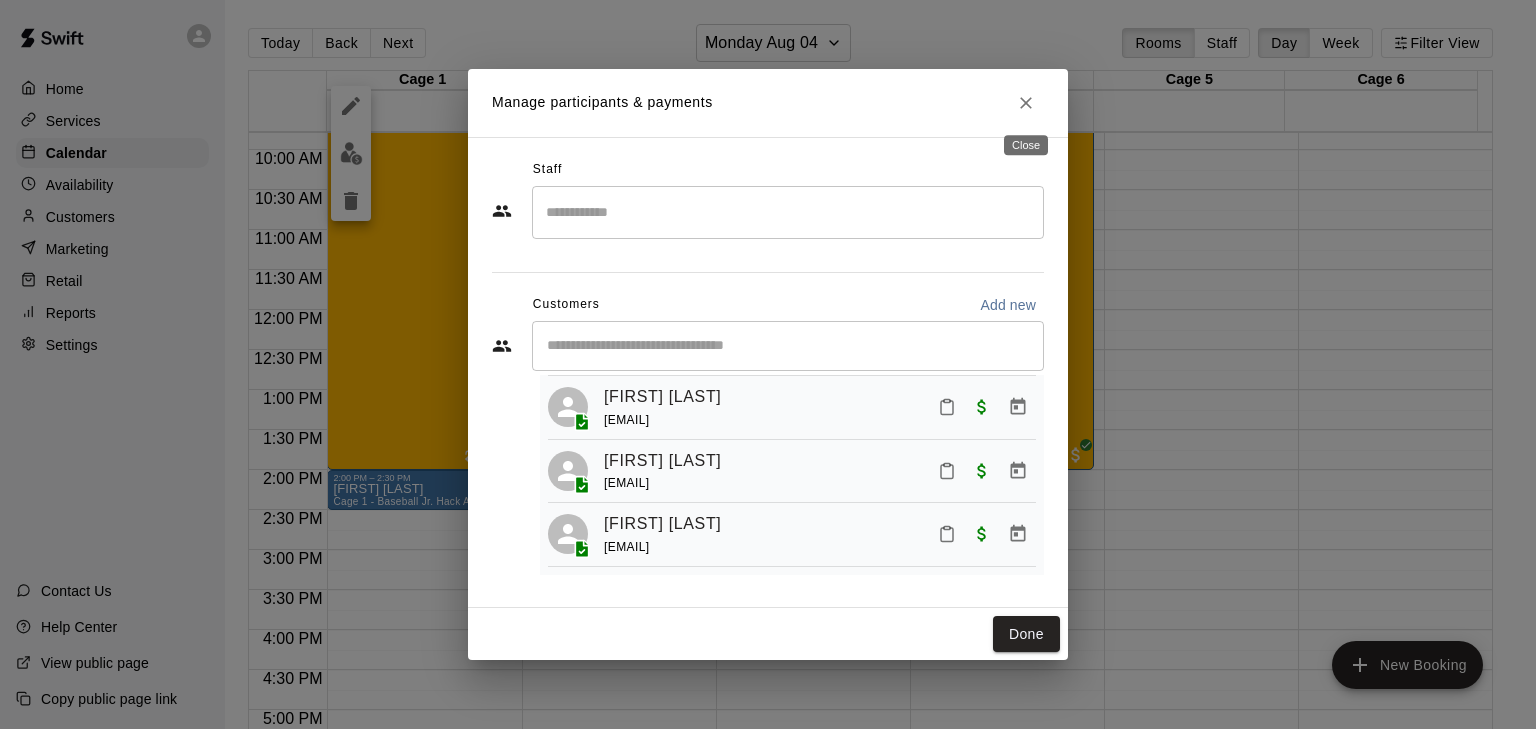 click at bounding box center [1026, 103] 